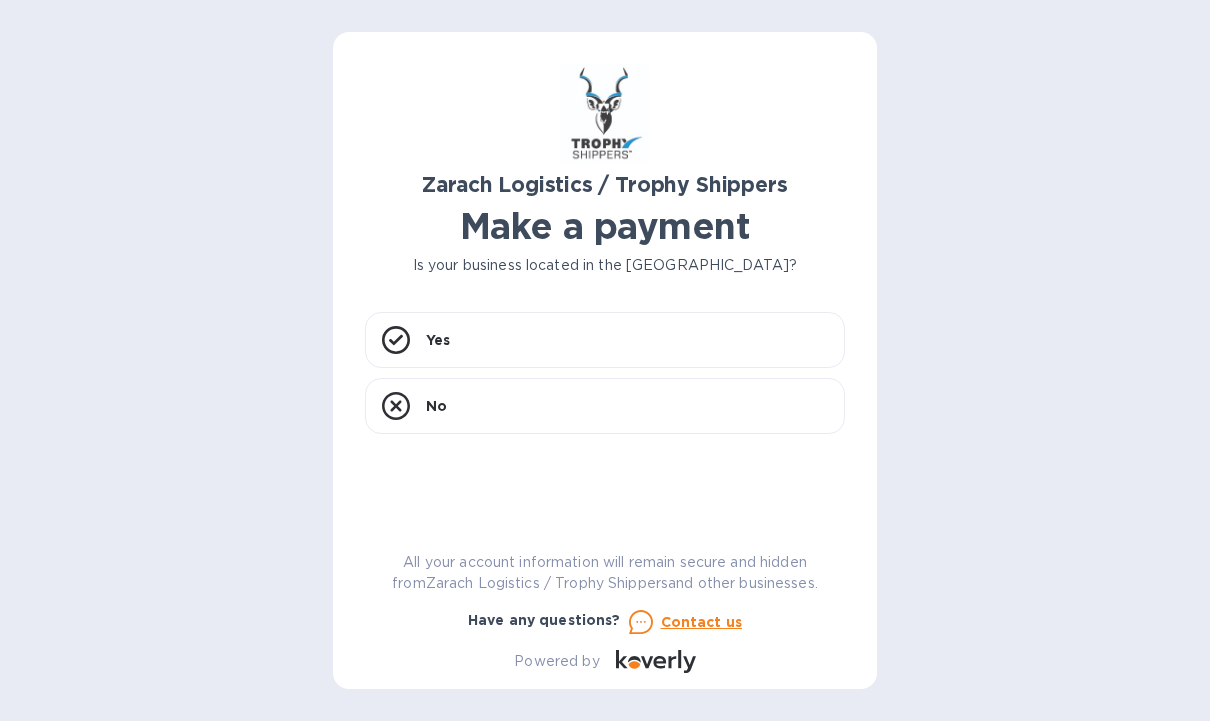 scroll, scrollTop: 0, scrollLeft: 0, axis: both 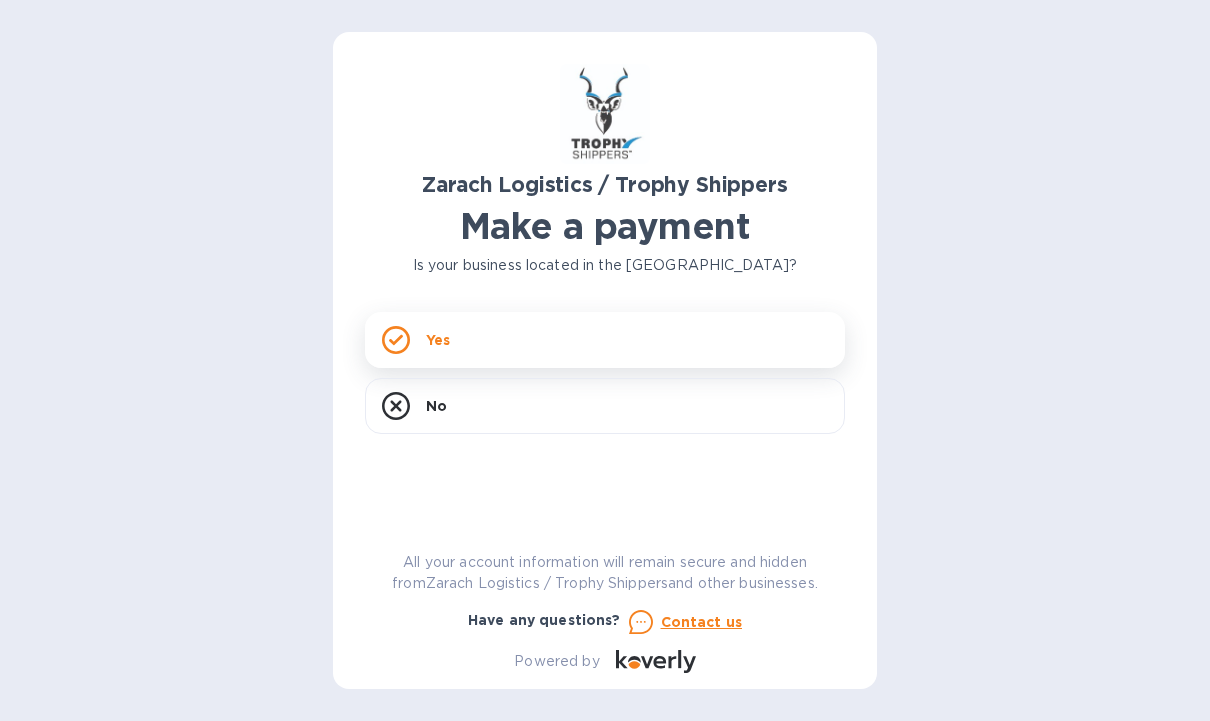 click on "Yes" at bounding box center [605, 340] 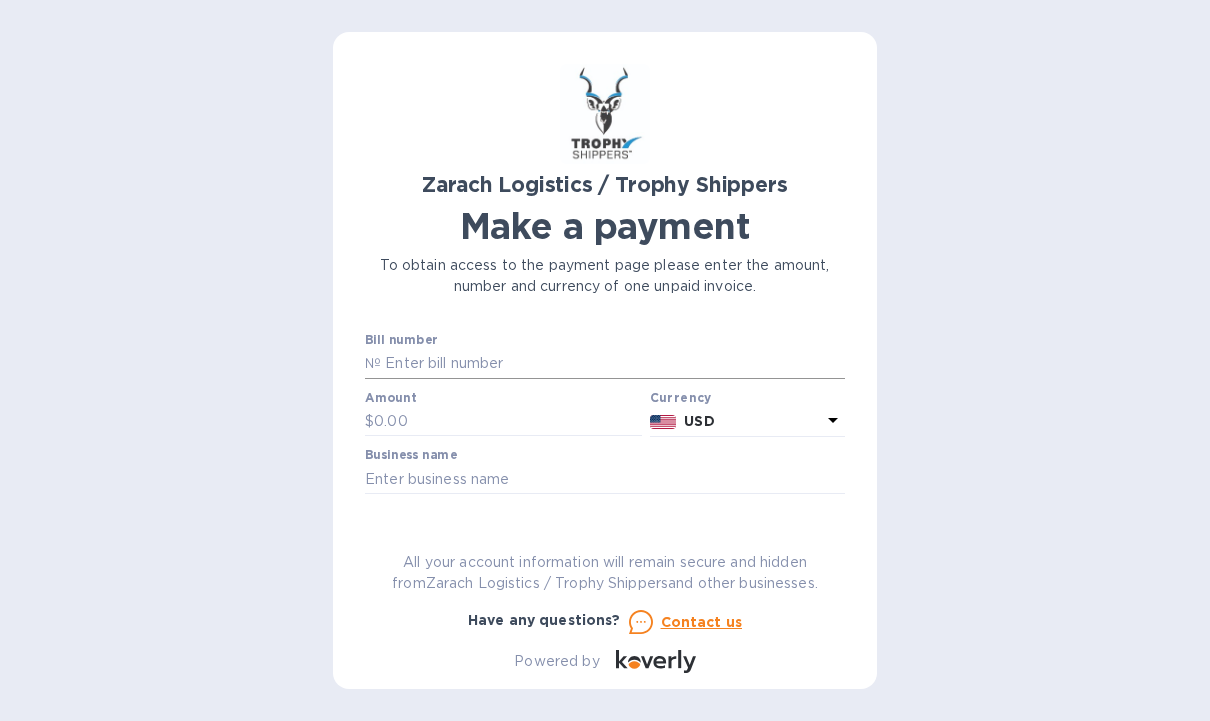 click at bounding box center [613, 364] 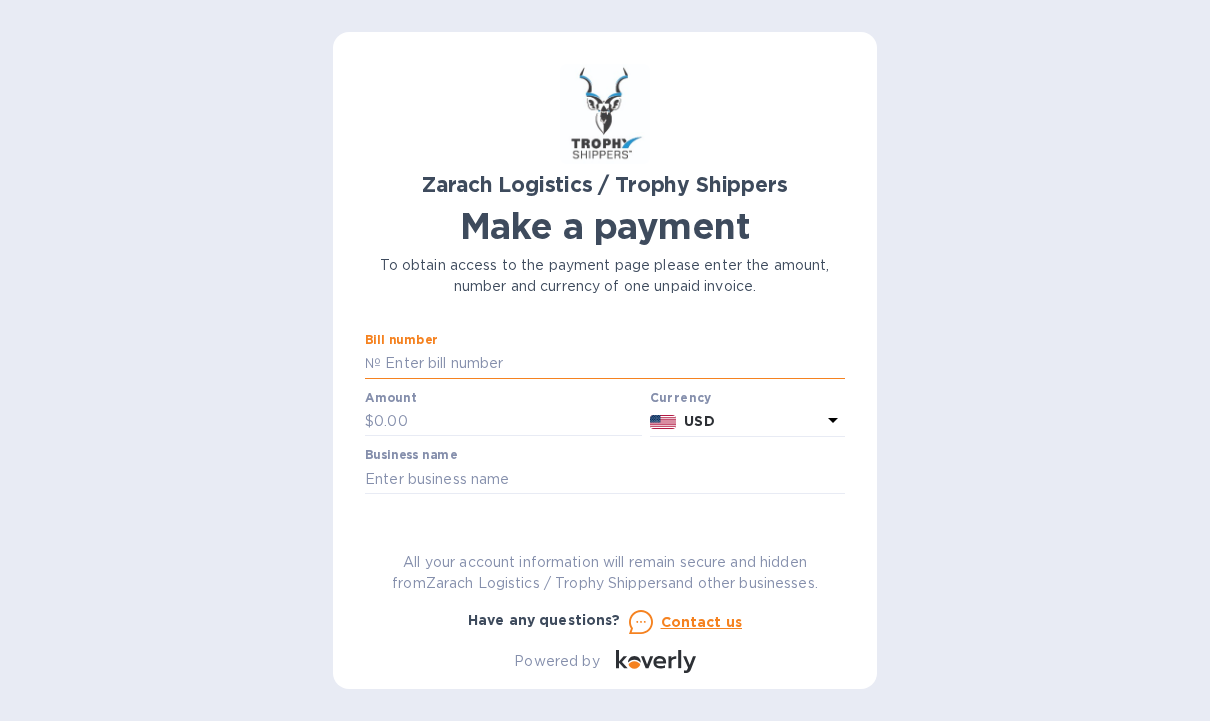 click at bounding box center (613, 364) 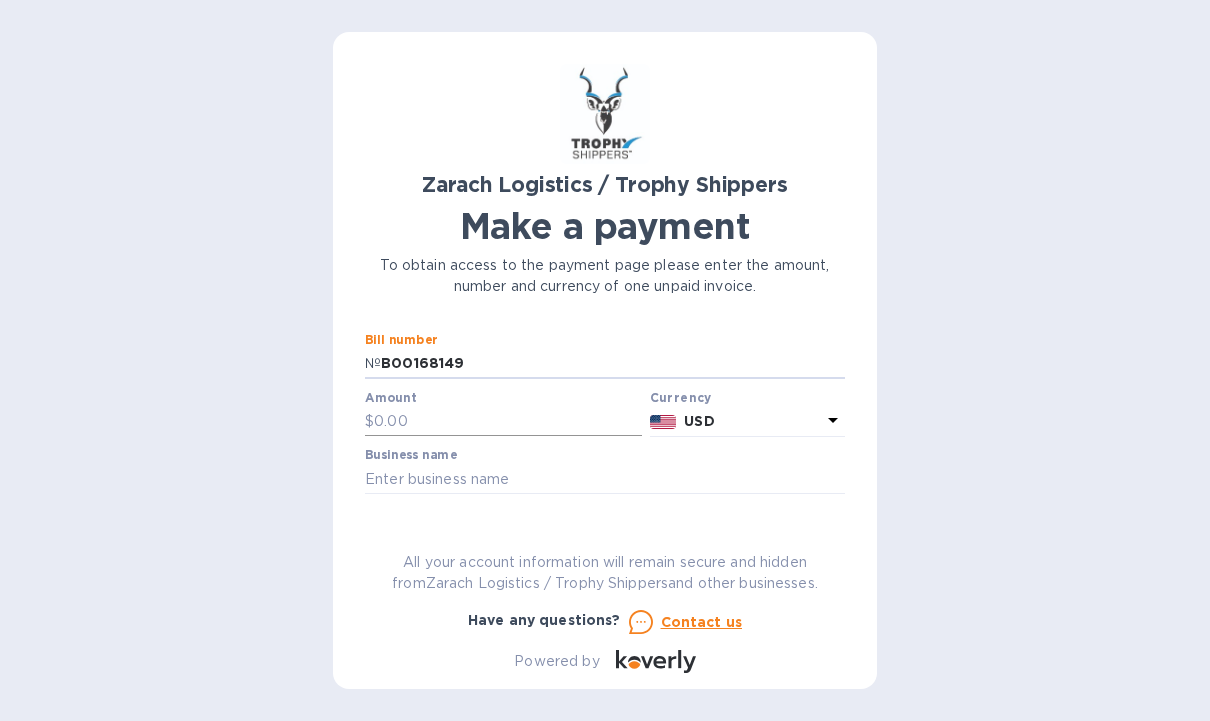 type on "B00168149" 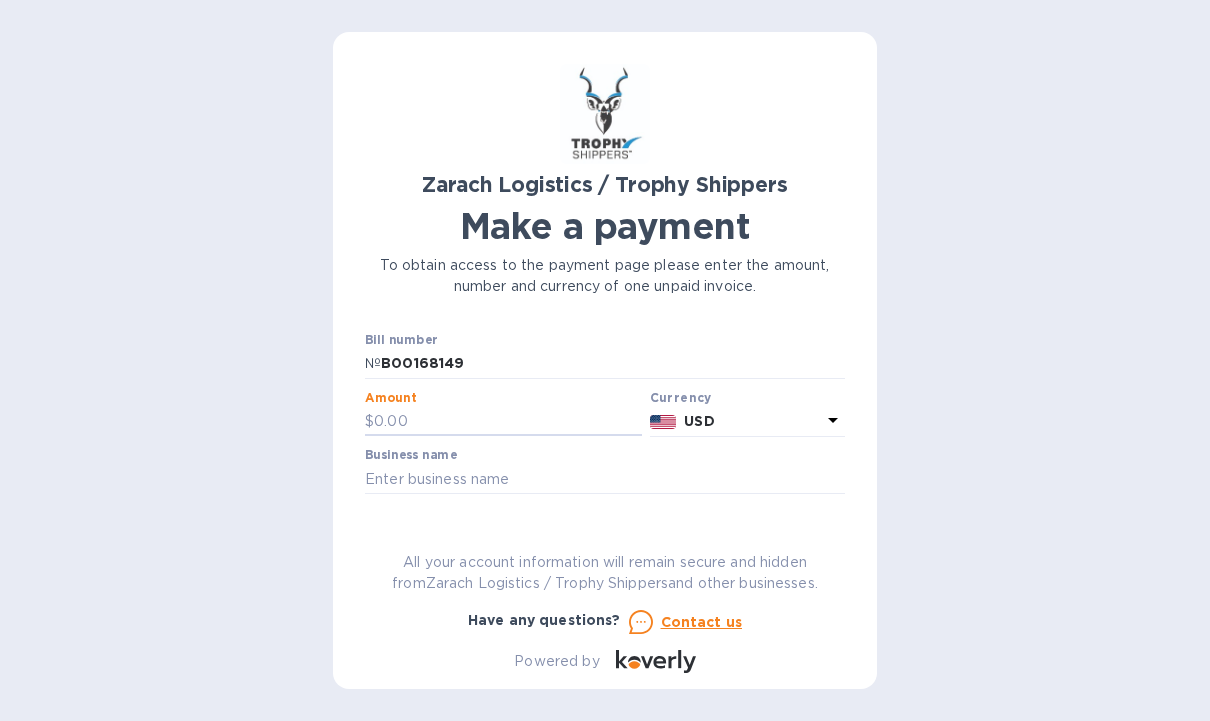 click on "Powered by" at bounding box center (556, 661) 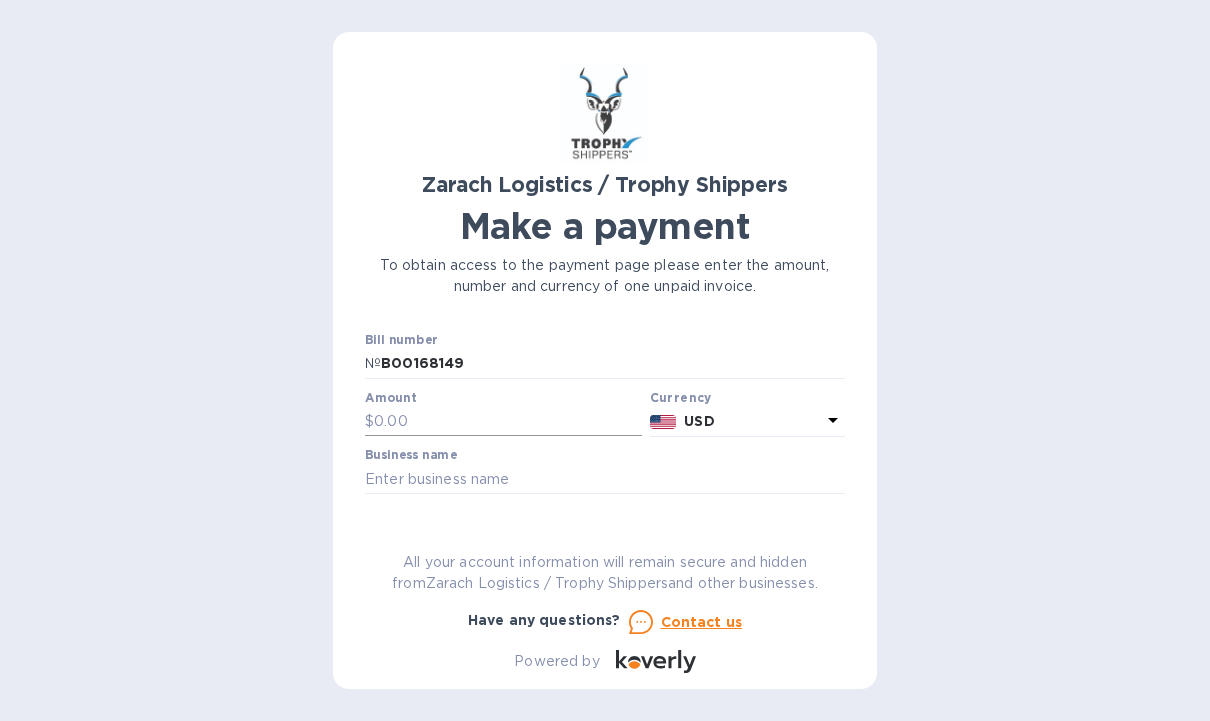 click at bounding box center (508, 422) 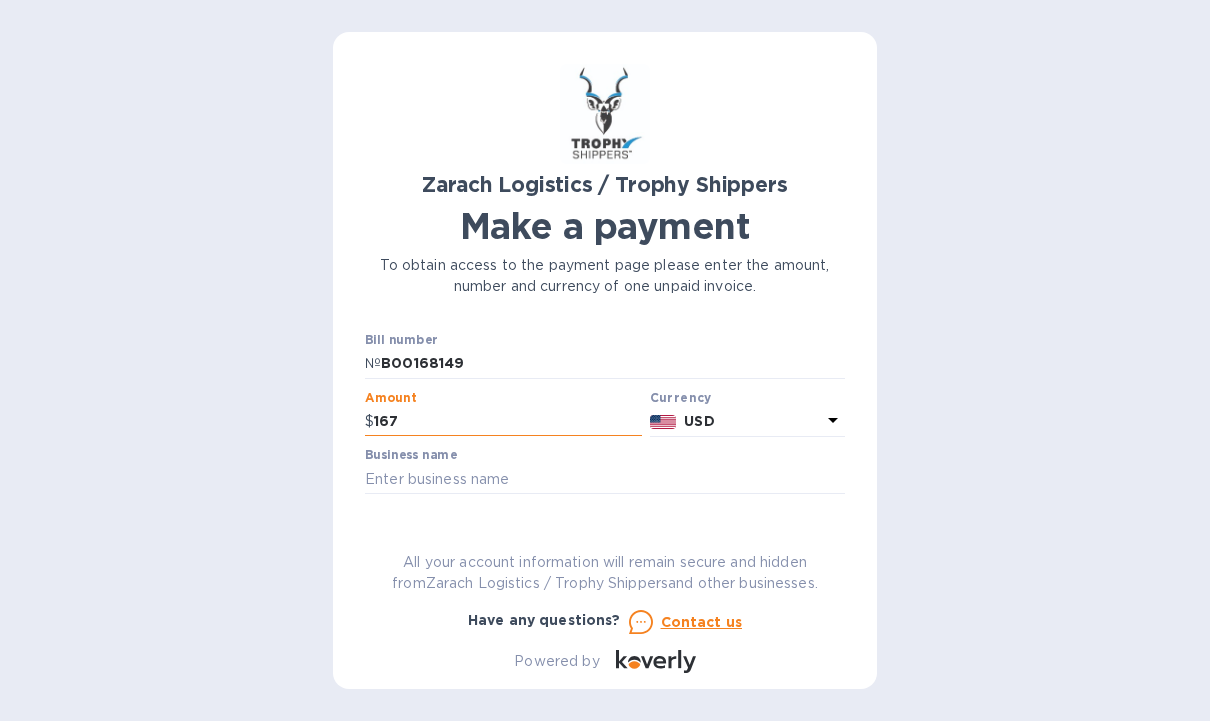 type on "1,671" 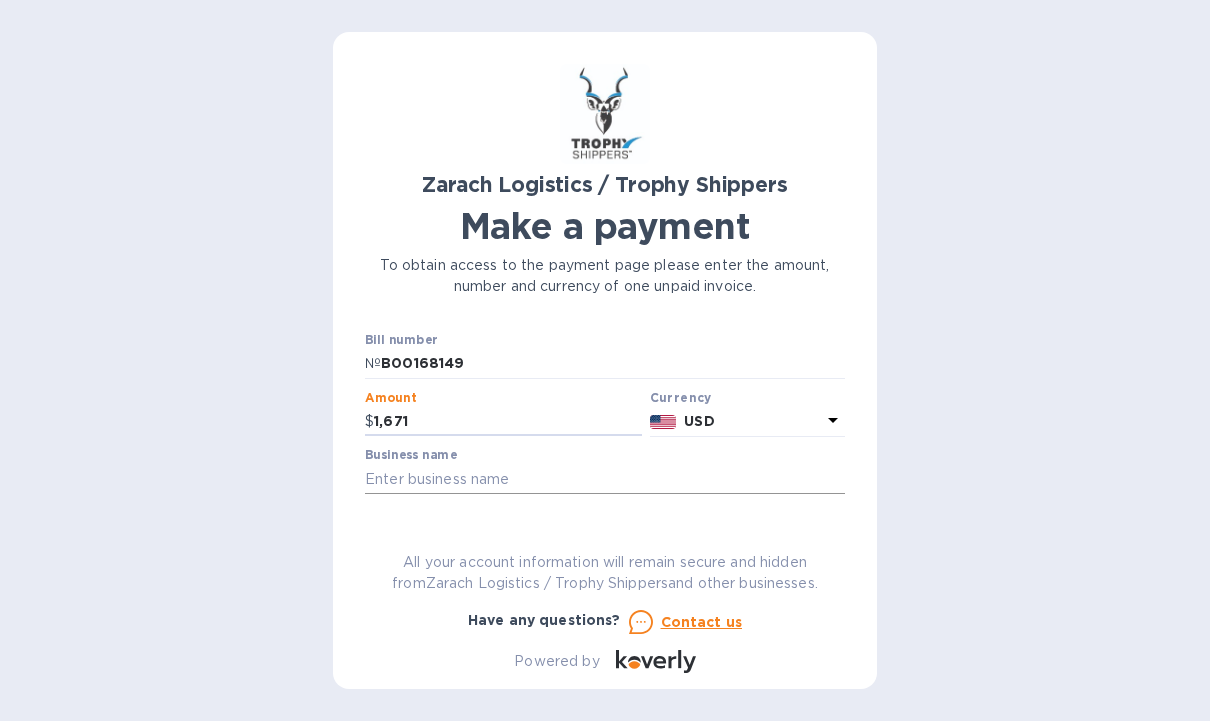 click at bounding box center (605, 479) 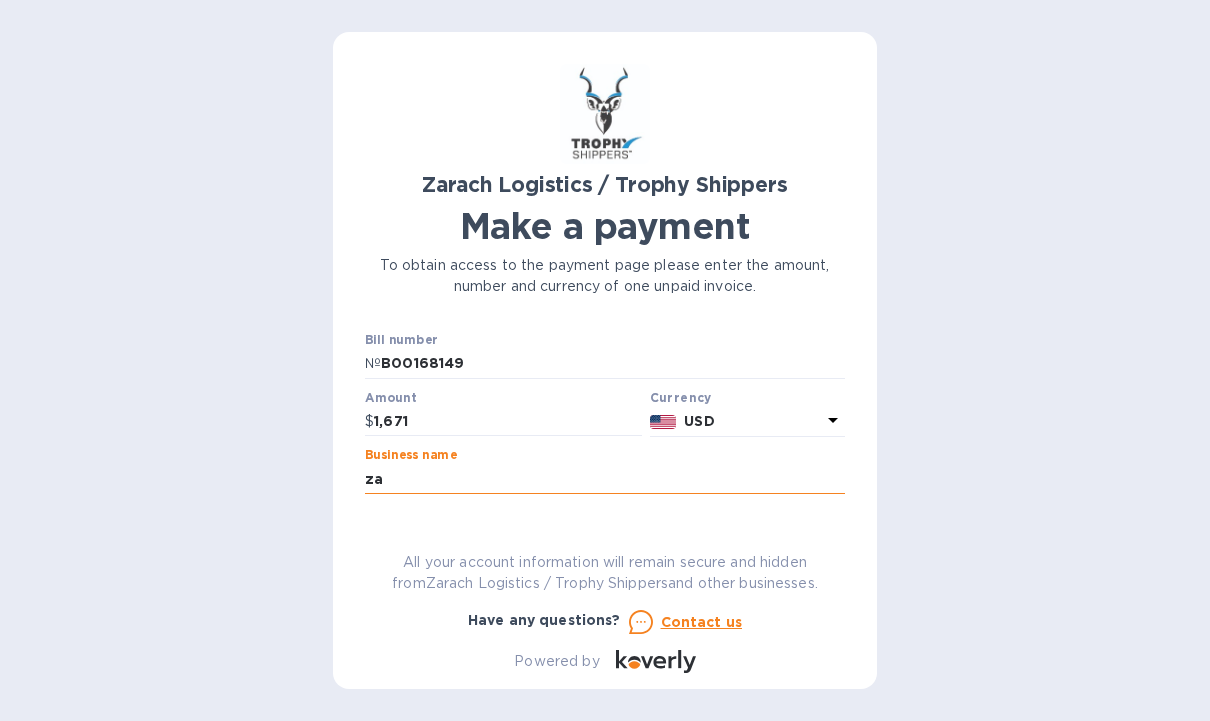 type on "z" 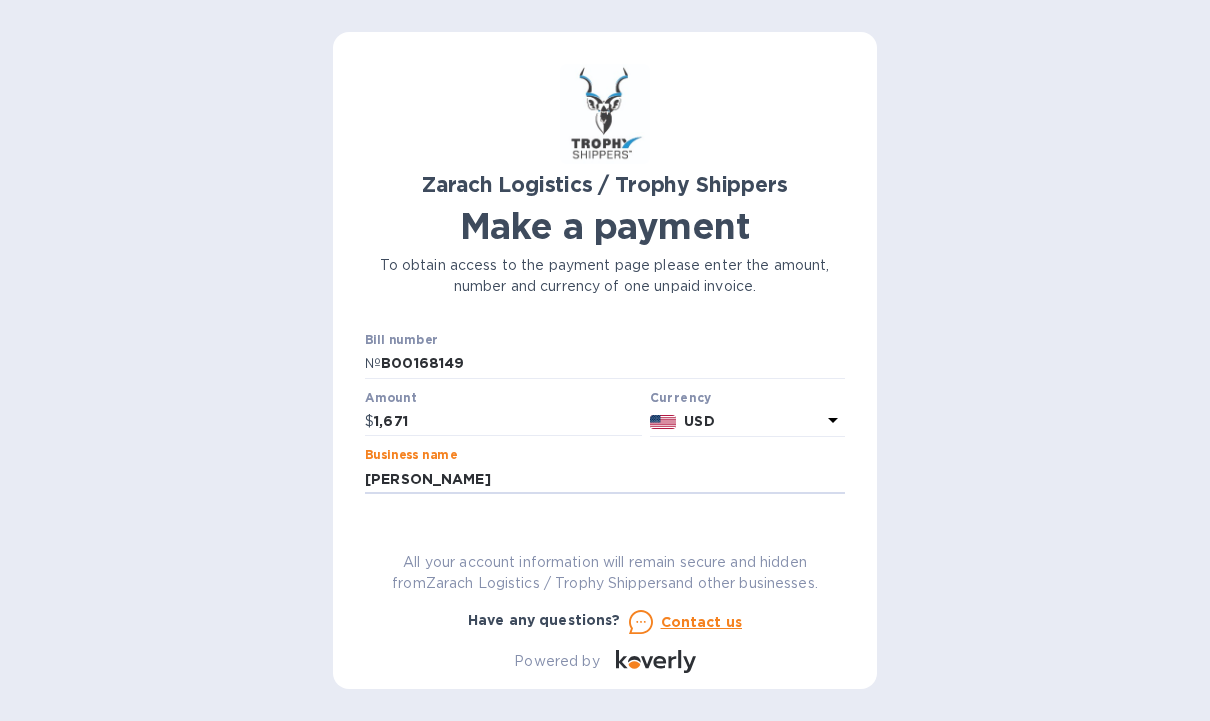 type on "[PERSON_NAME]" 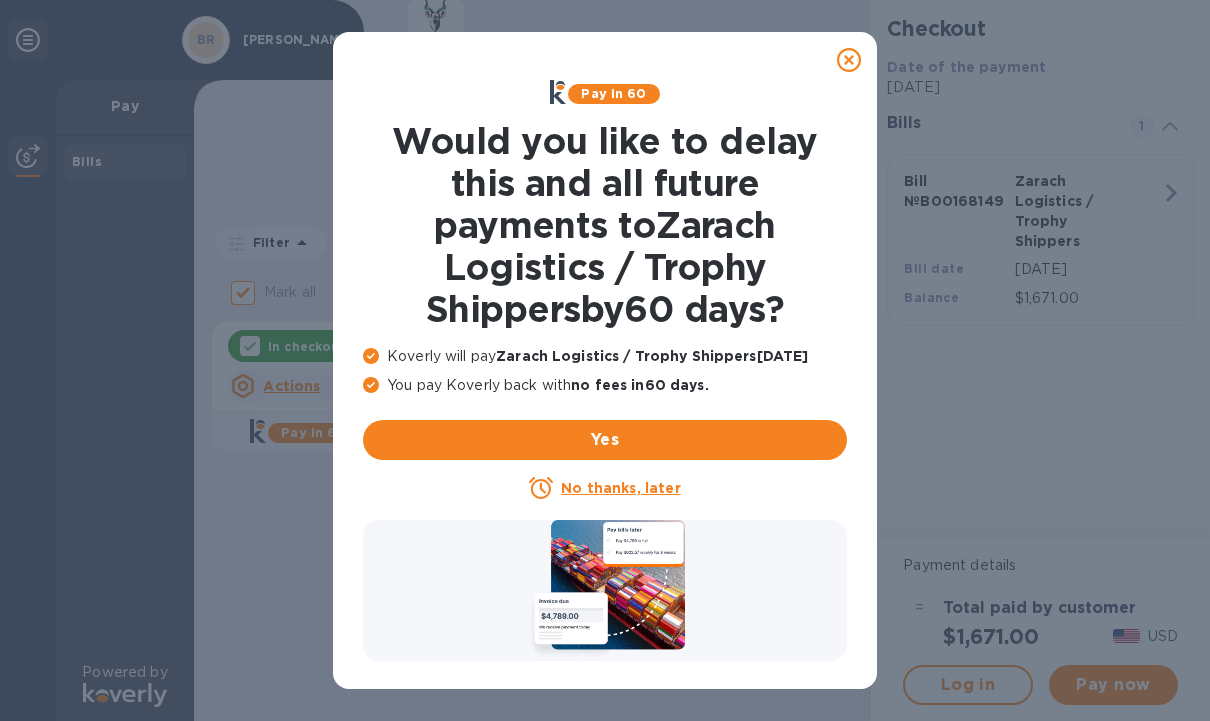 click on "No thanks, later" at bounding box center (620, 488) 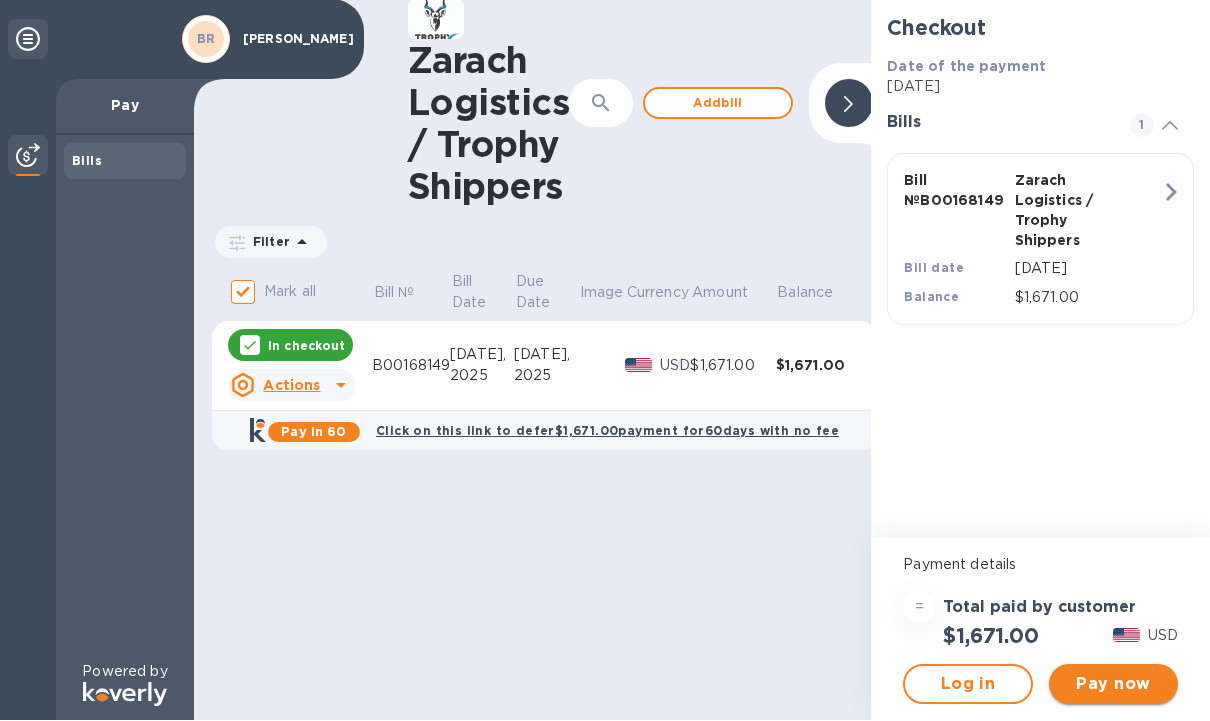click on "Pay now" at bounding box center [1113, 685] 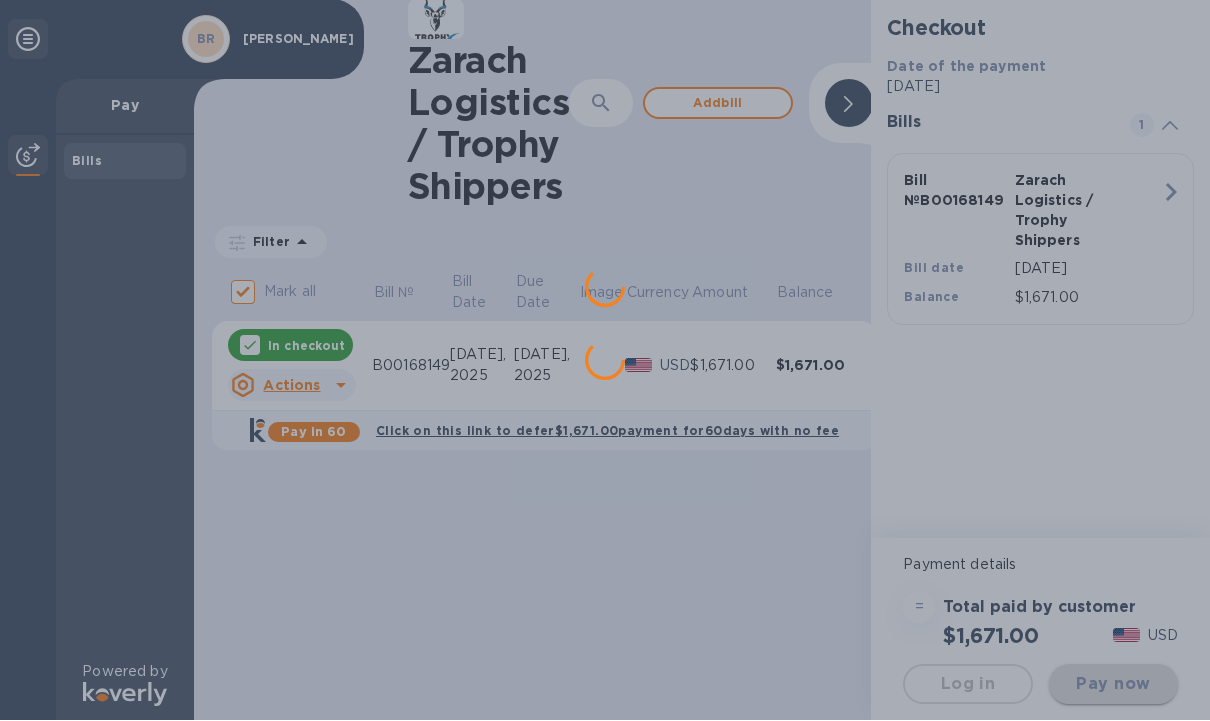 scroll, scrollTop: 0, scrollLeft: 0, axis: both 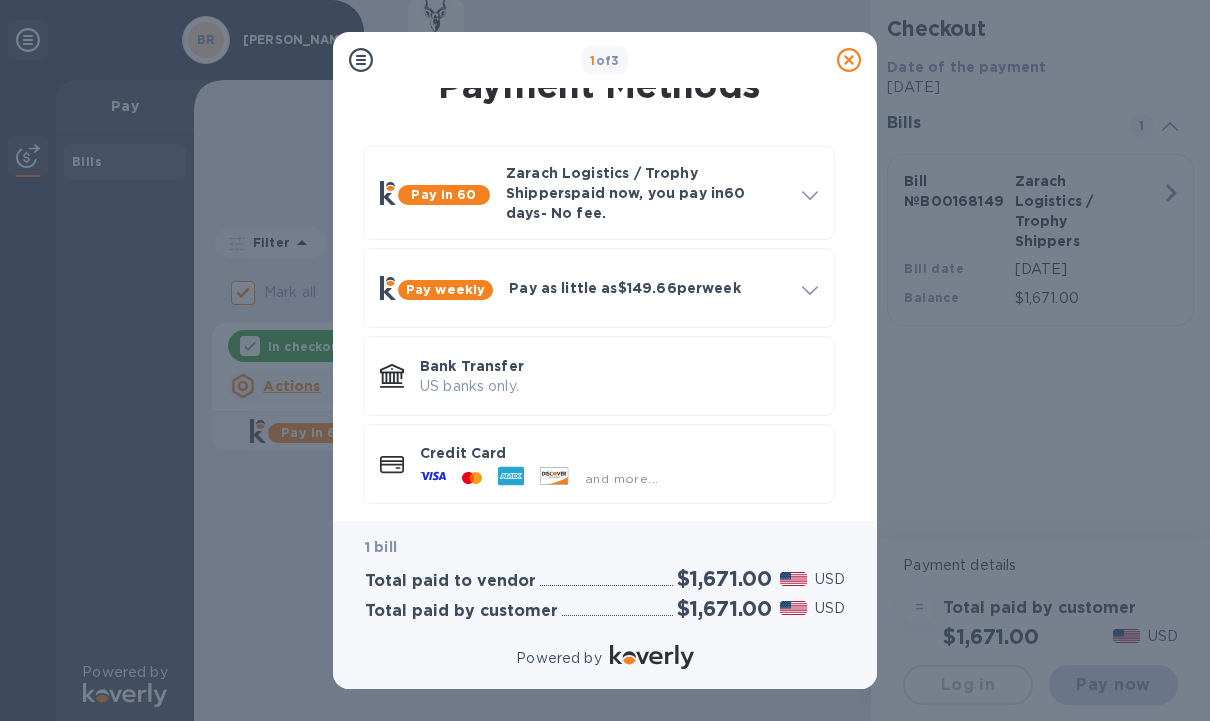 click on "Credit Card" at bounding box center [619, 453] 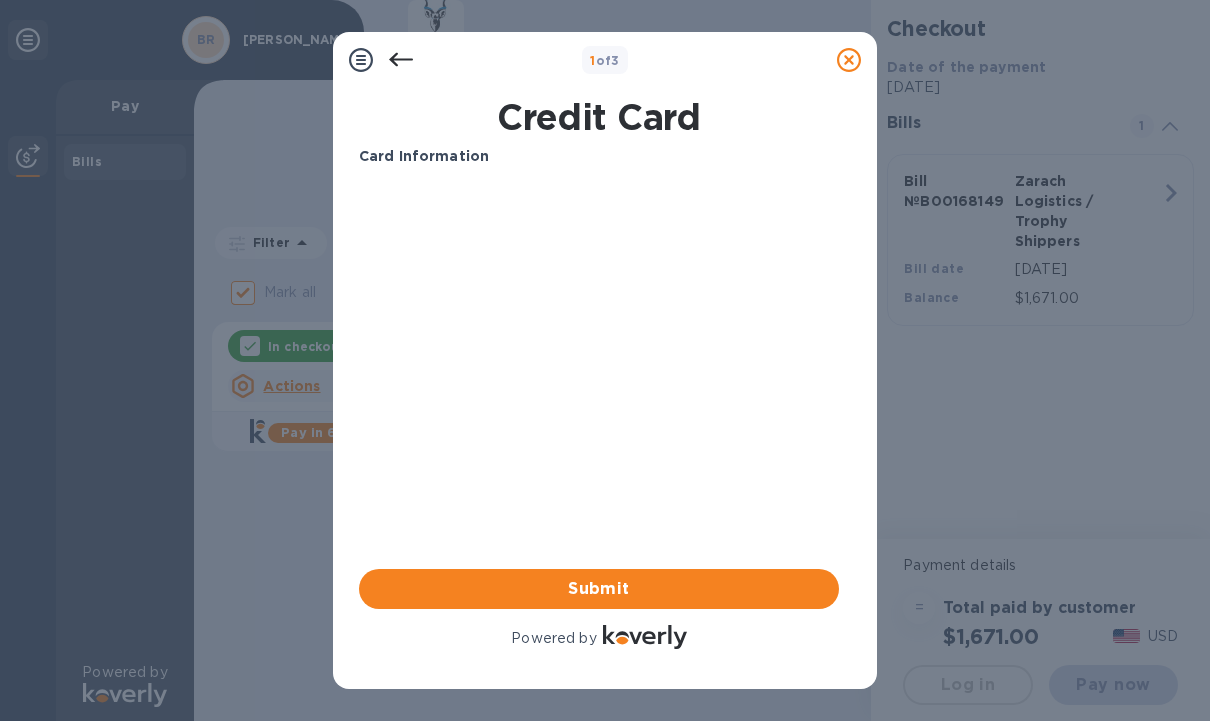 scroll, scrollTop: 0, scrollLeft: 0, axis: both 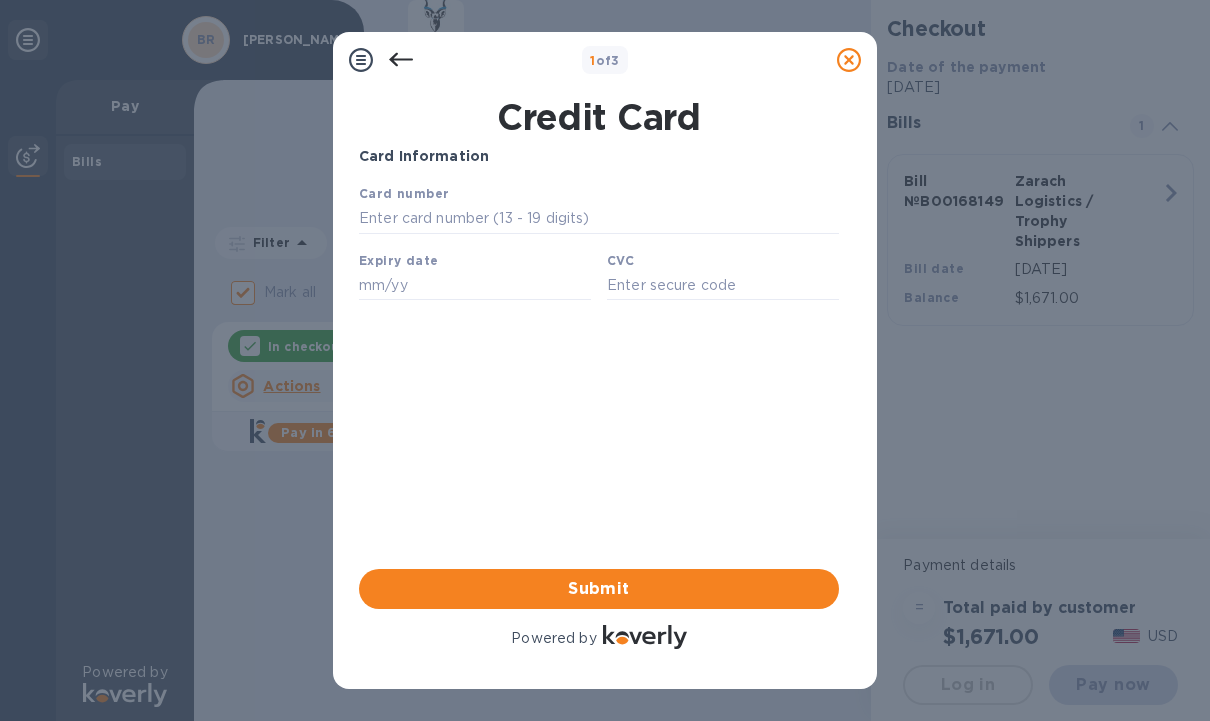 click at bounding box center [401, 60] 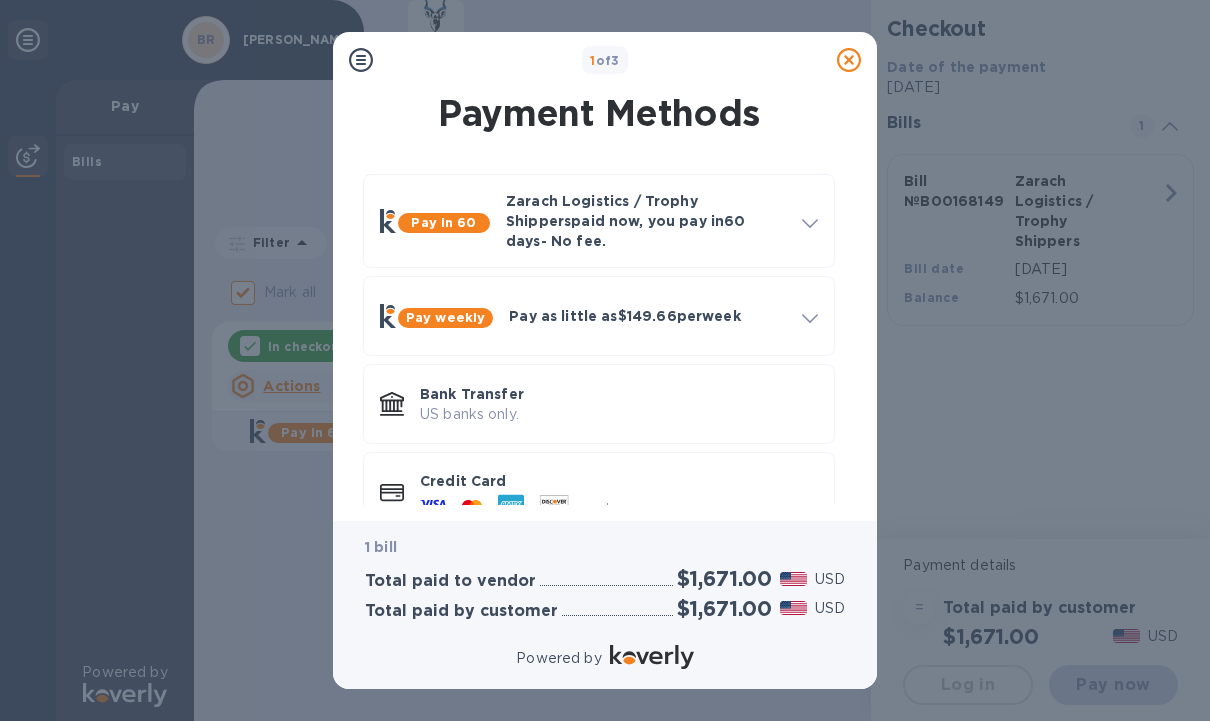 click on "Credit Card" at bounding box center (619, 481) 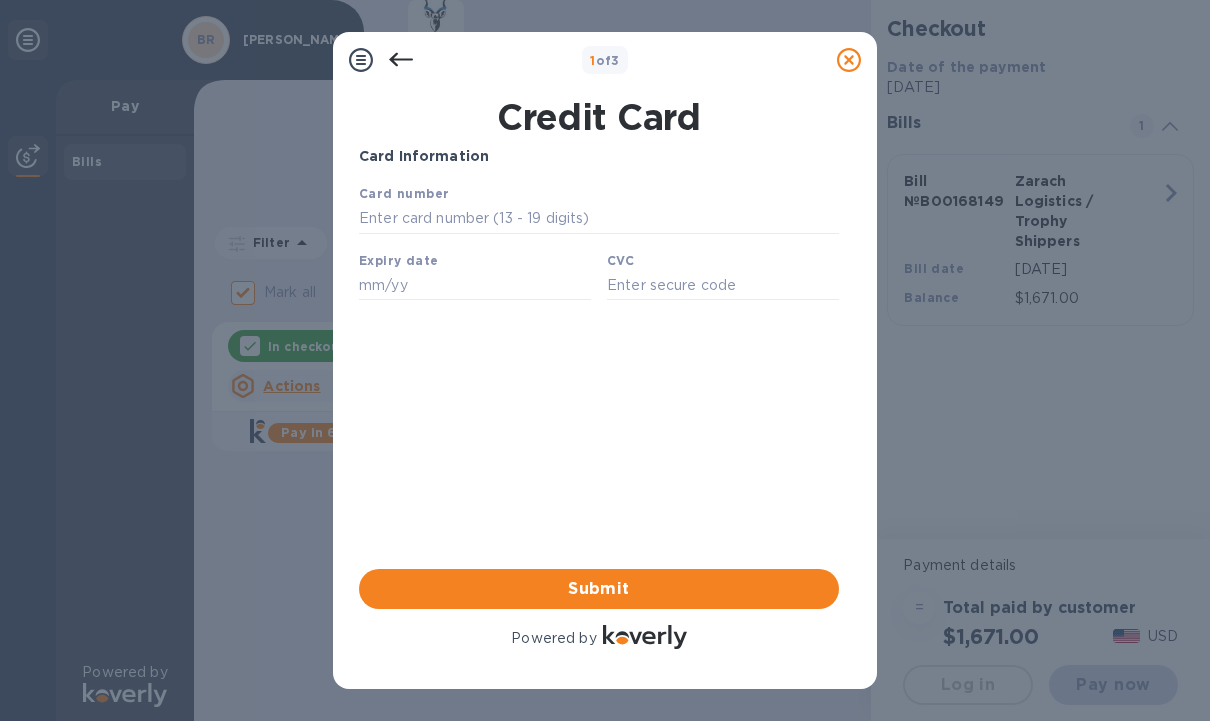 scroll, scrollTop: 0, scrollLeft: 0, axis: both 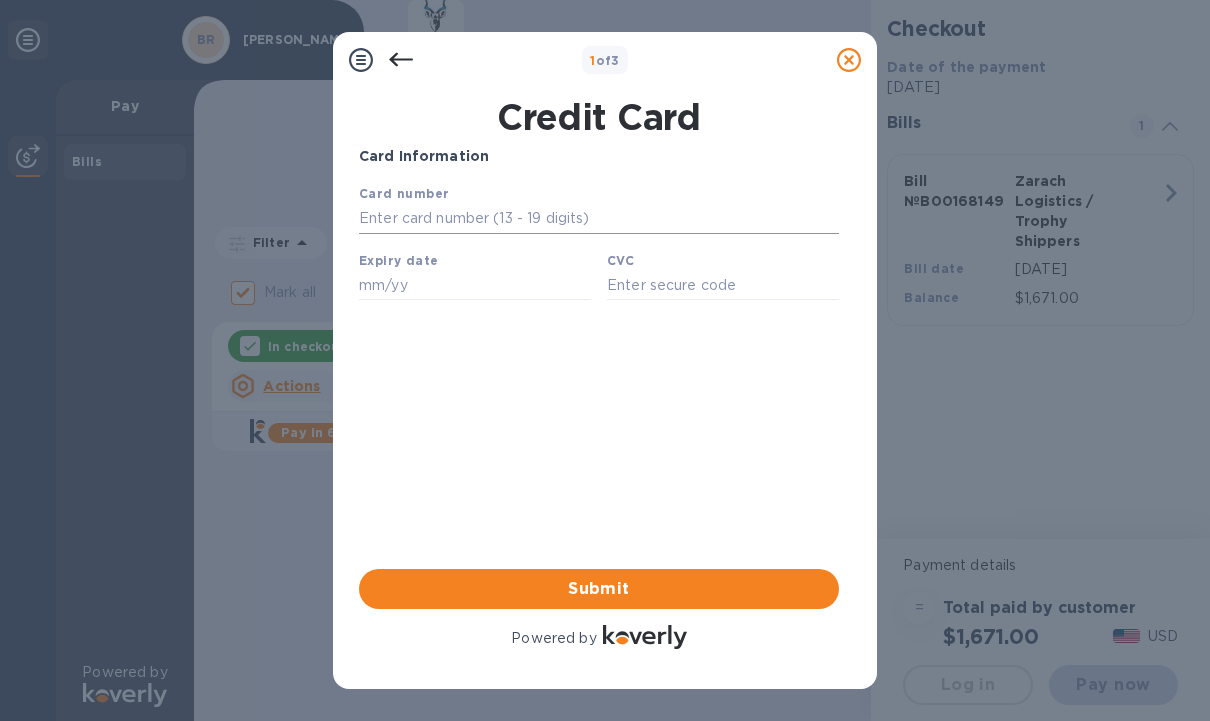 click at bounding box center (599, 219) 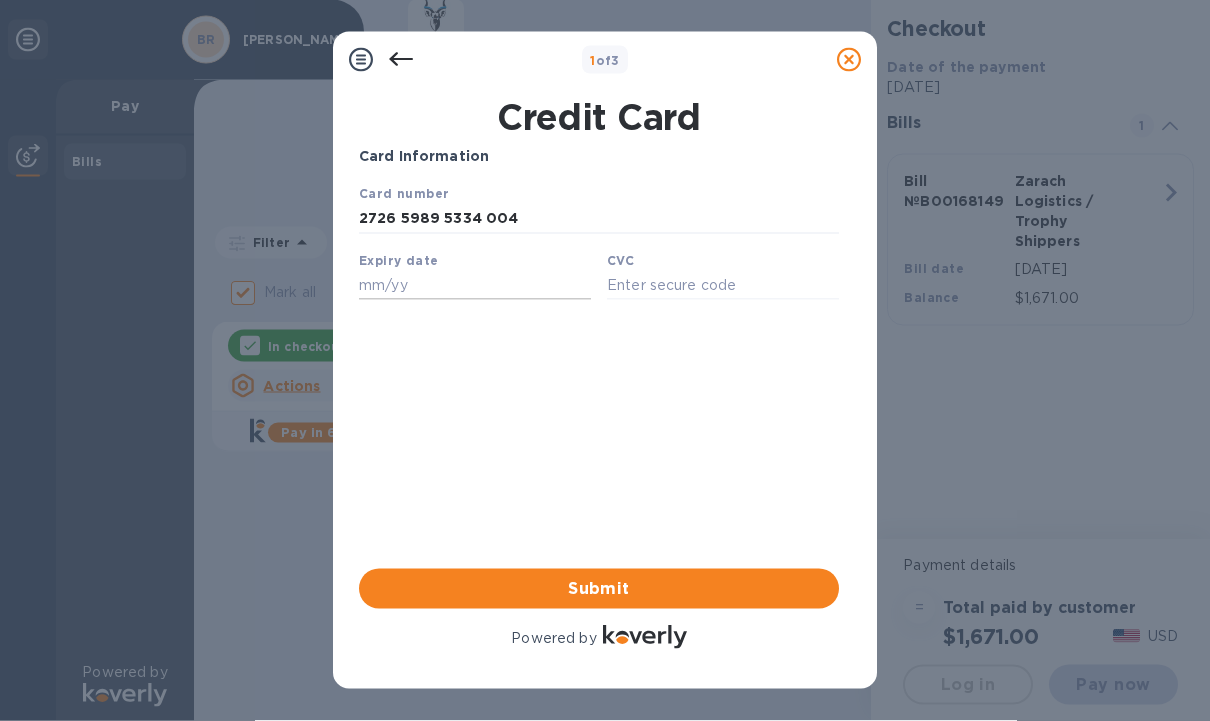 type on "2726 5989 5334 004" 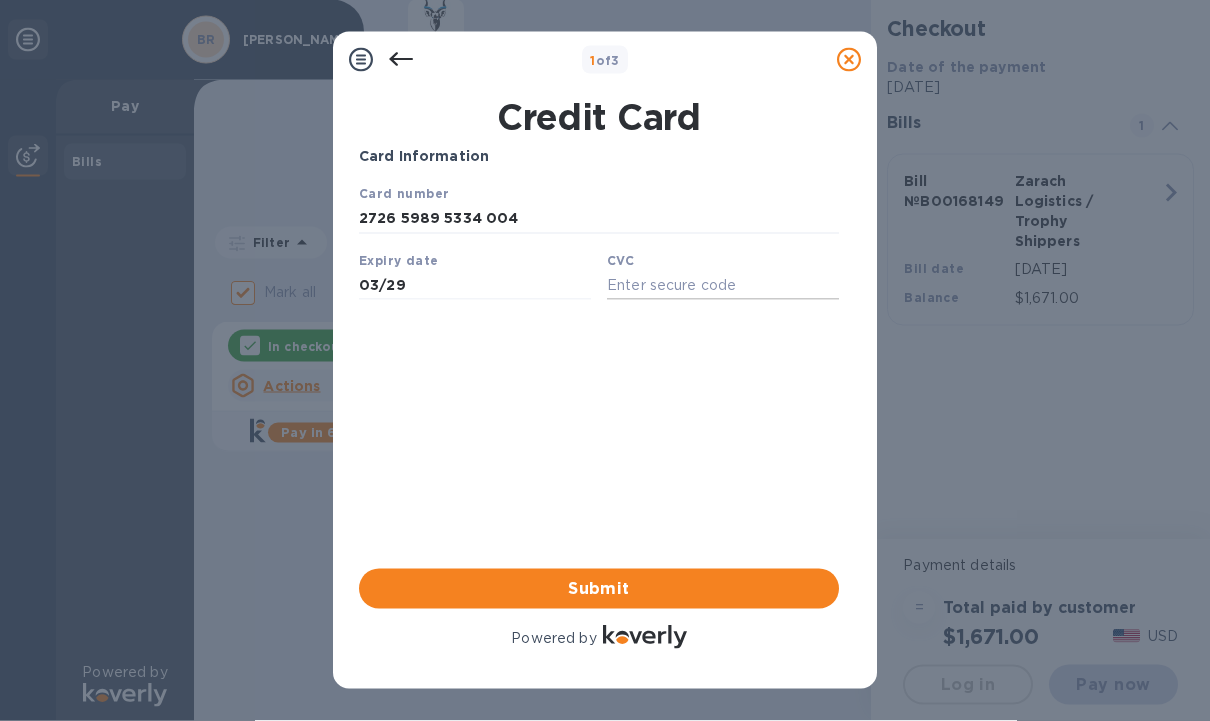 type on "03/29" 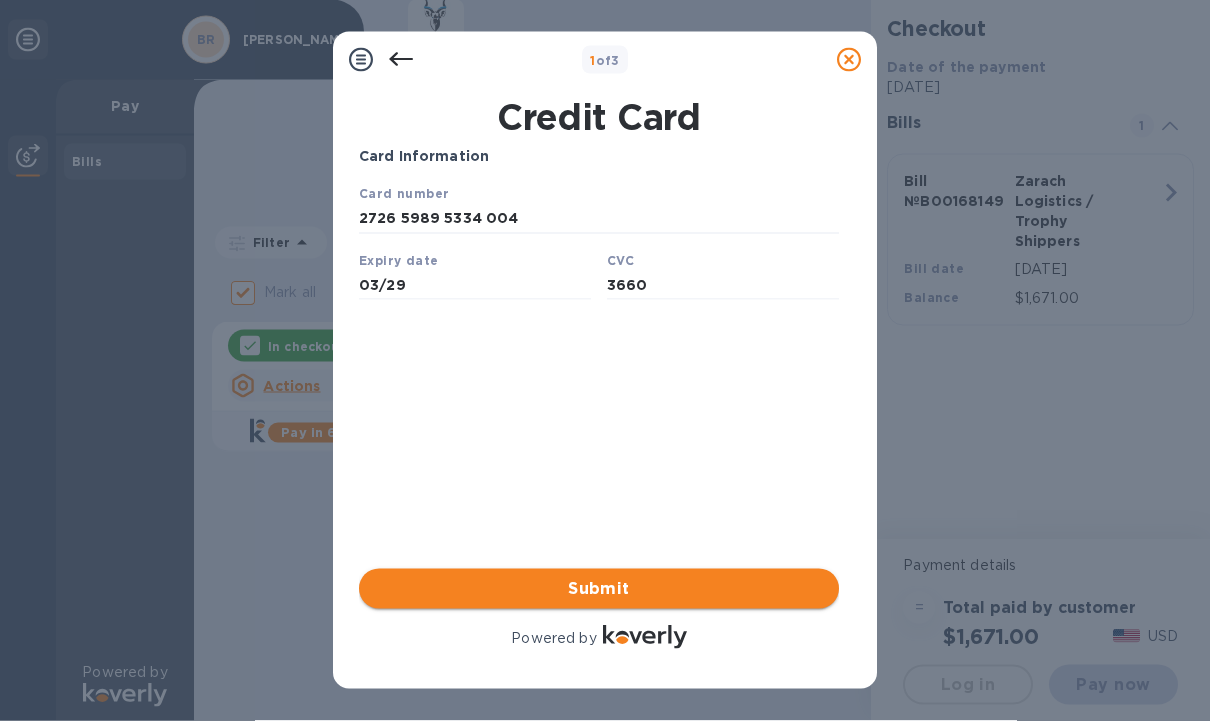type on "3660" 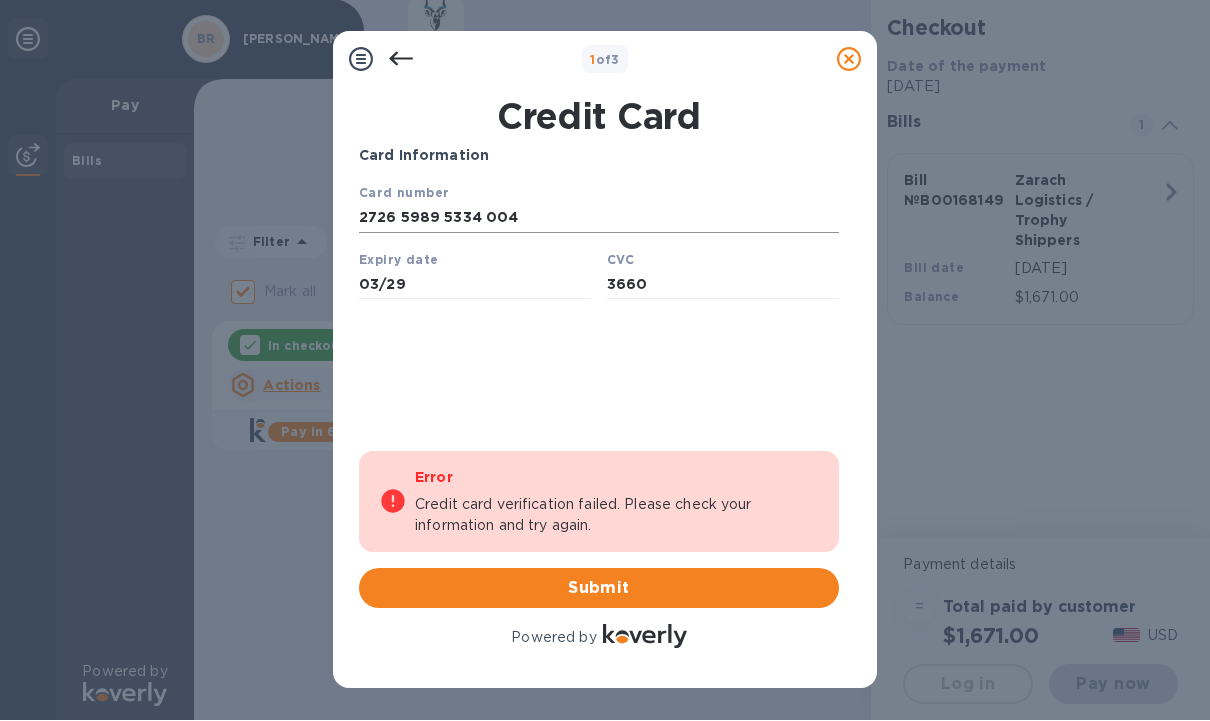 click on "2726 5989 5334 004" at bounding box center (599, 218) 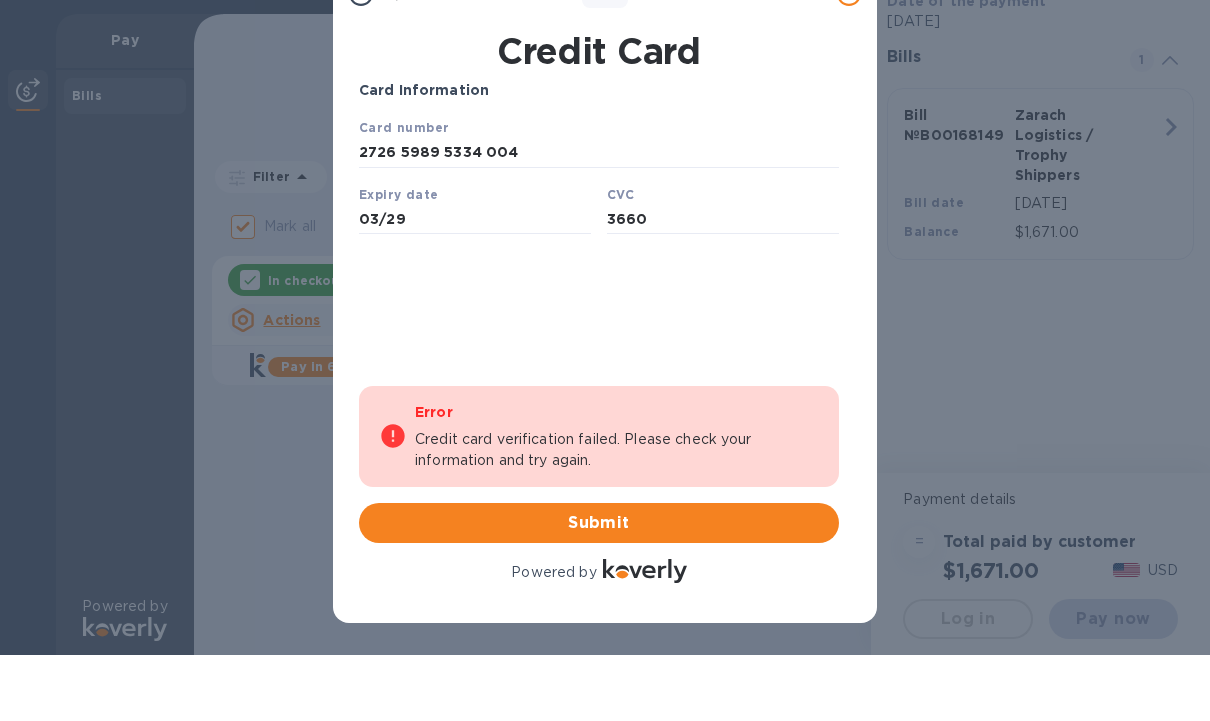 scroll, scrollTop: 1, scrollLeft: 0, axis: vertical 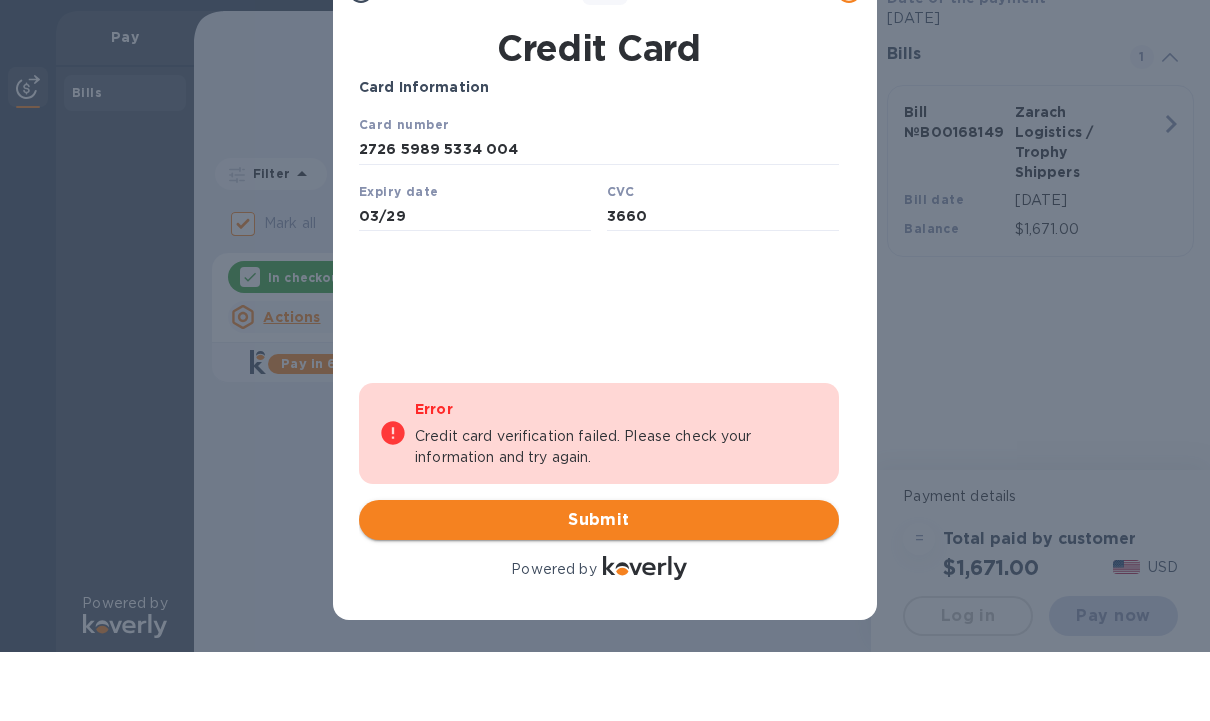 click on "Submit" at bounding box center [599, 520] 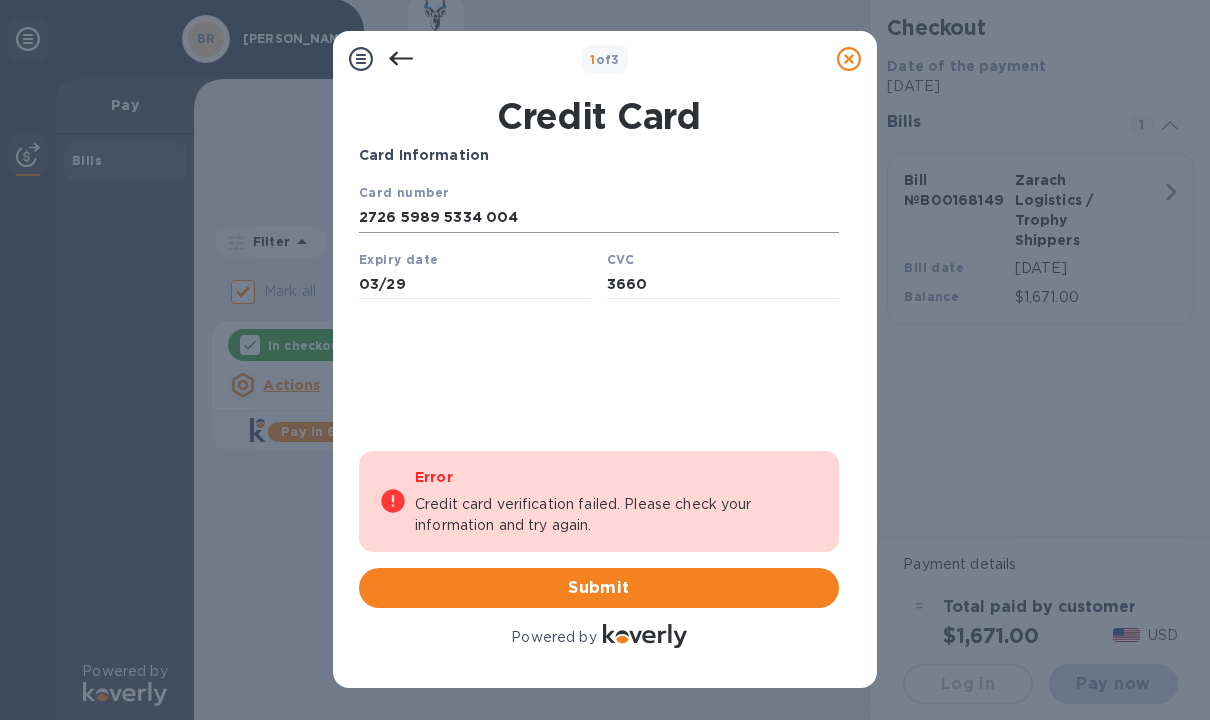 click on "2726 5989 5334 004" at bounding box center (599, 218) 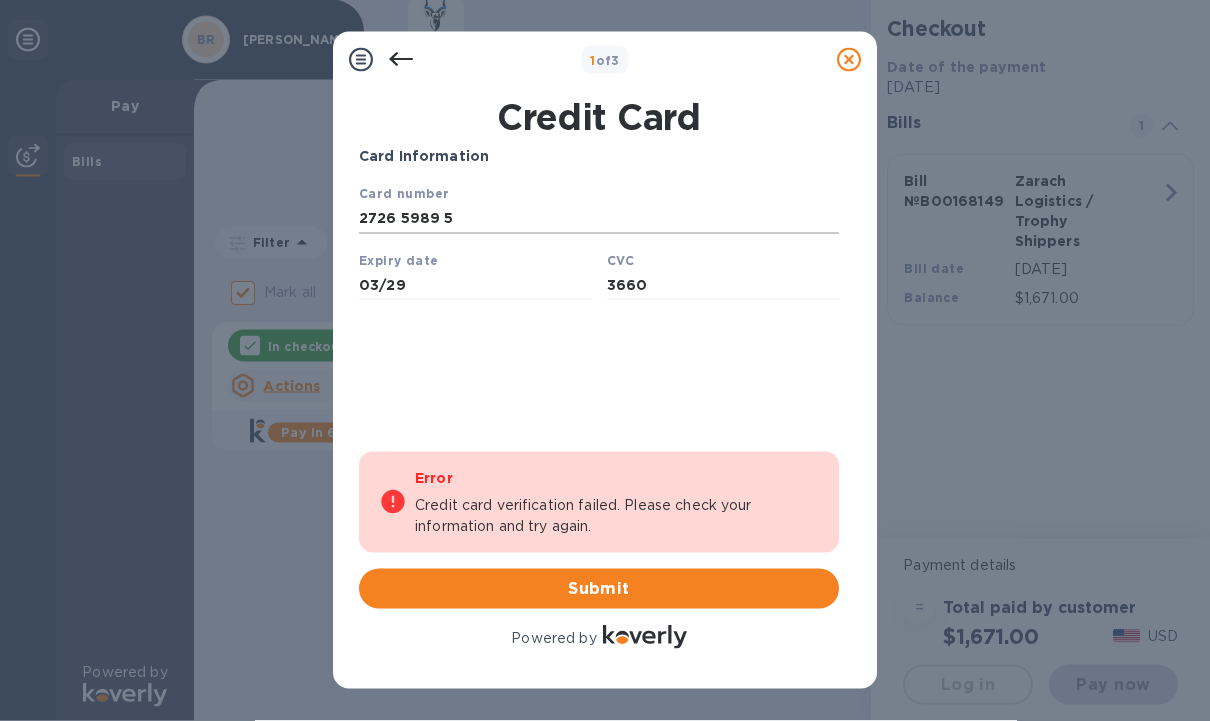 type on "2726 5989" 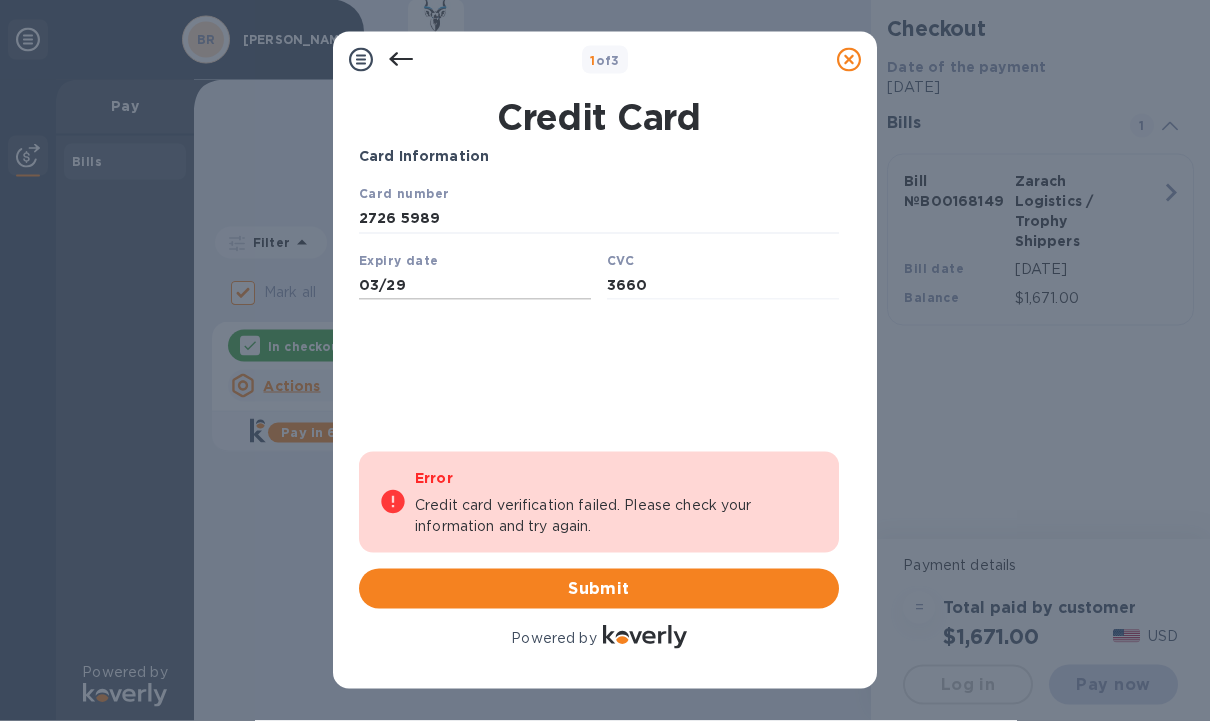 click on "03/29" at bounding box center (475, 284) 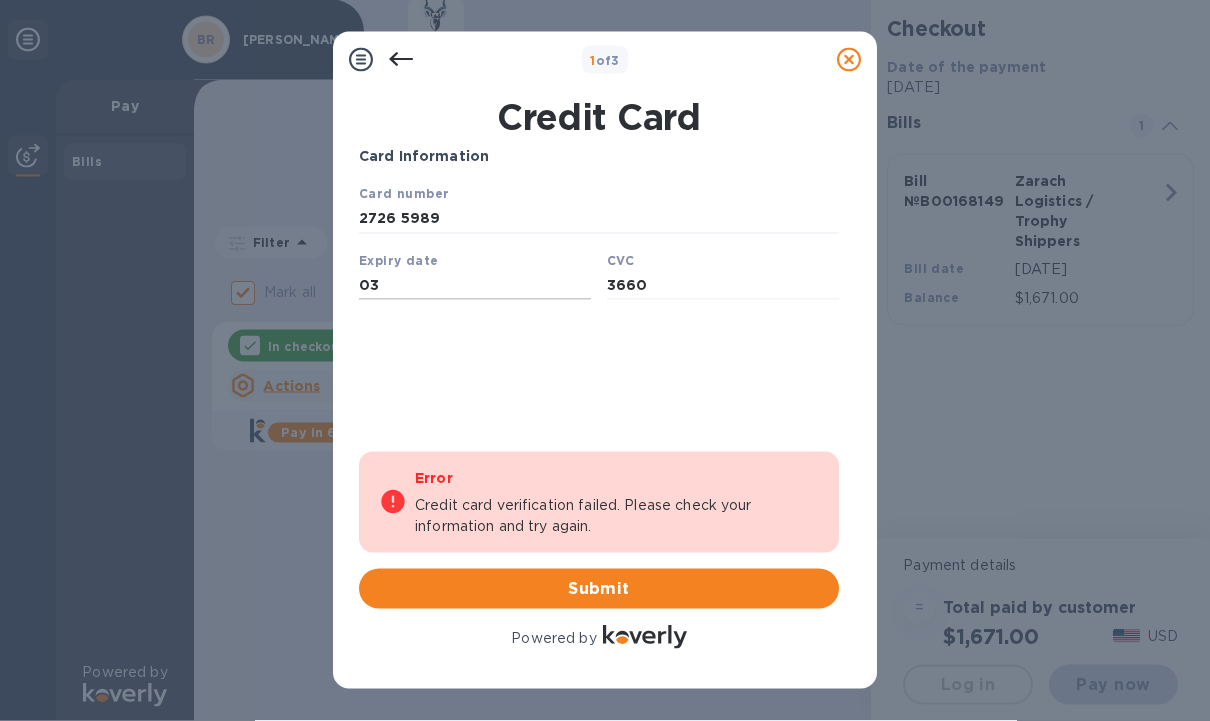 type on "0" 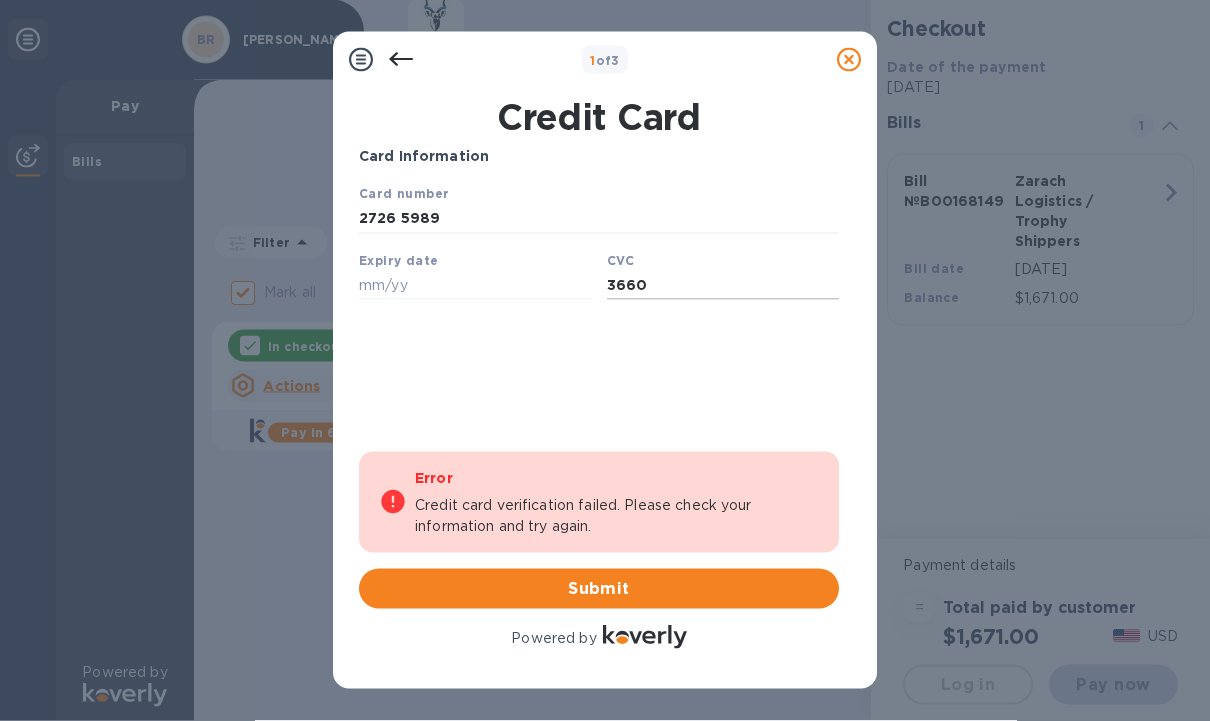 type 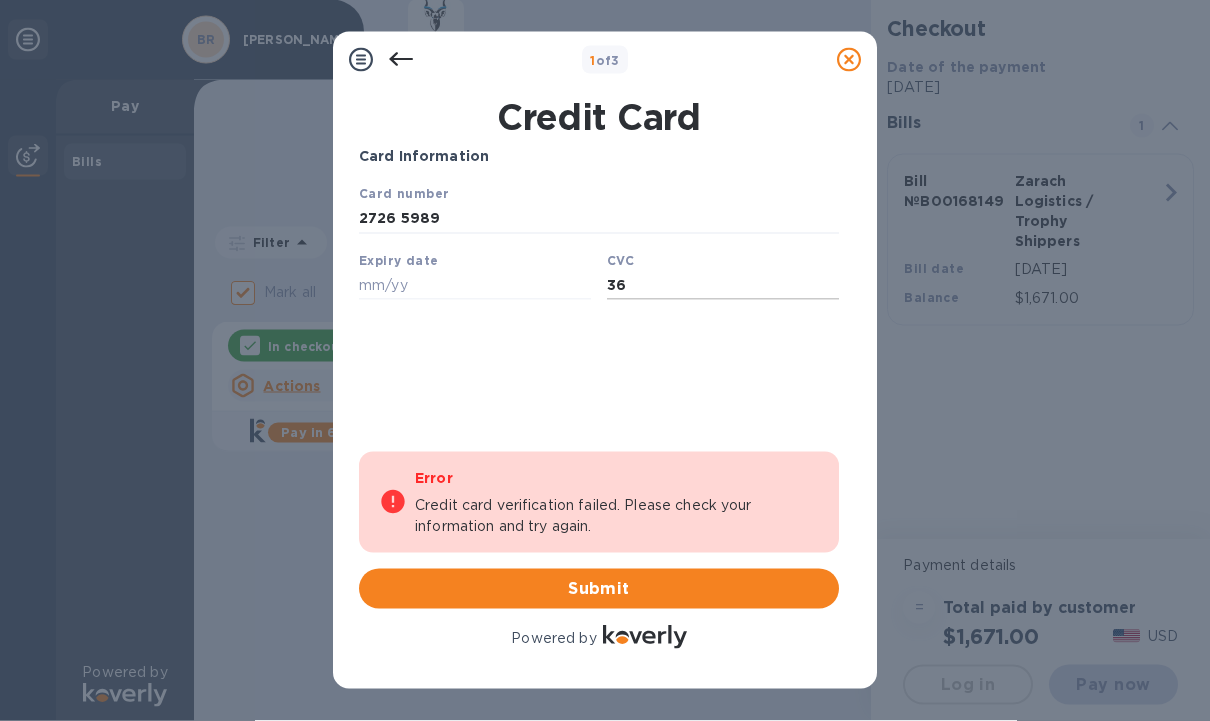 type on "3" 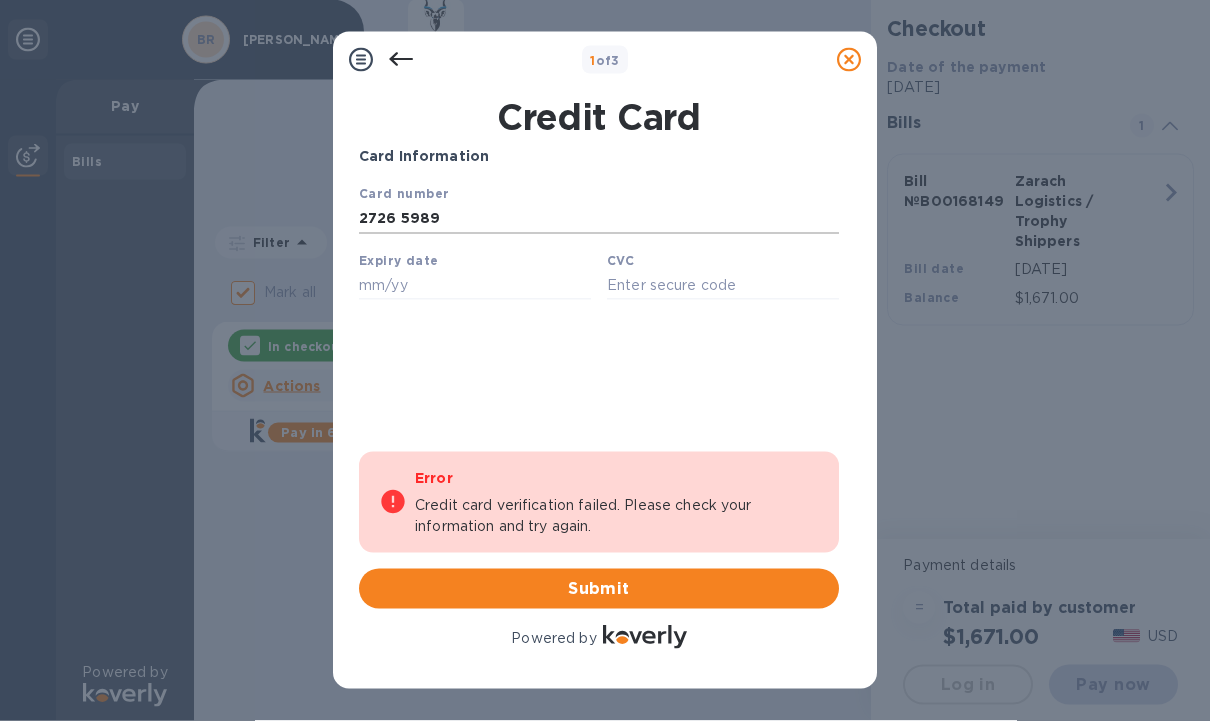 type 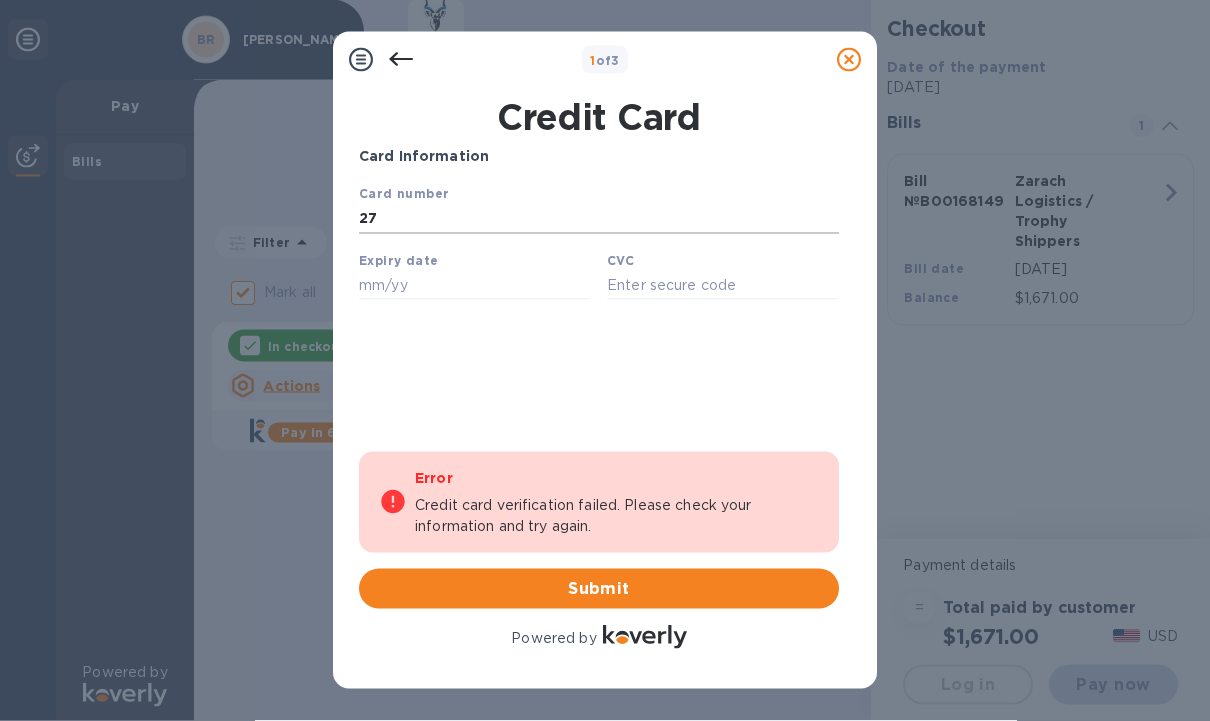 type on "2" 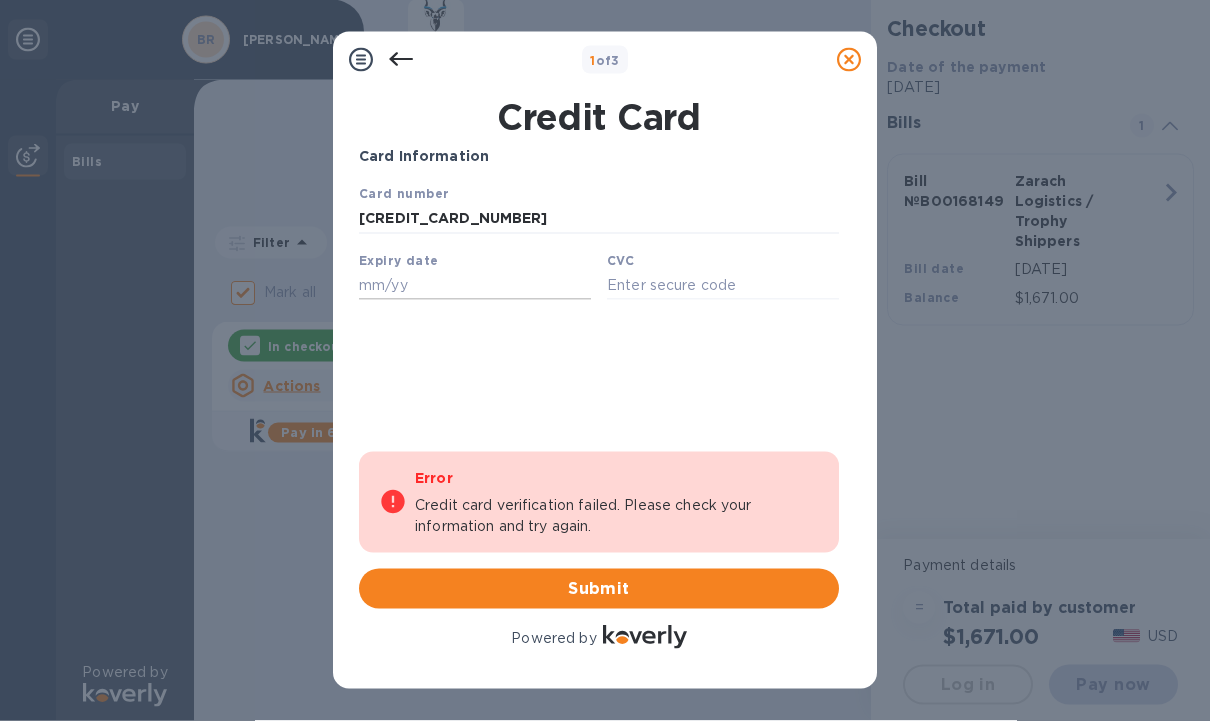 type on "[CREDIT_CARD_NUMBER]" 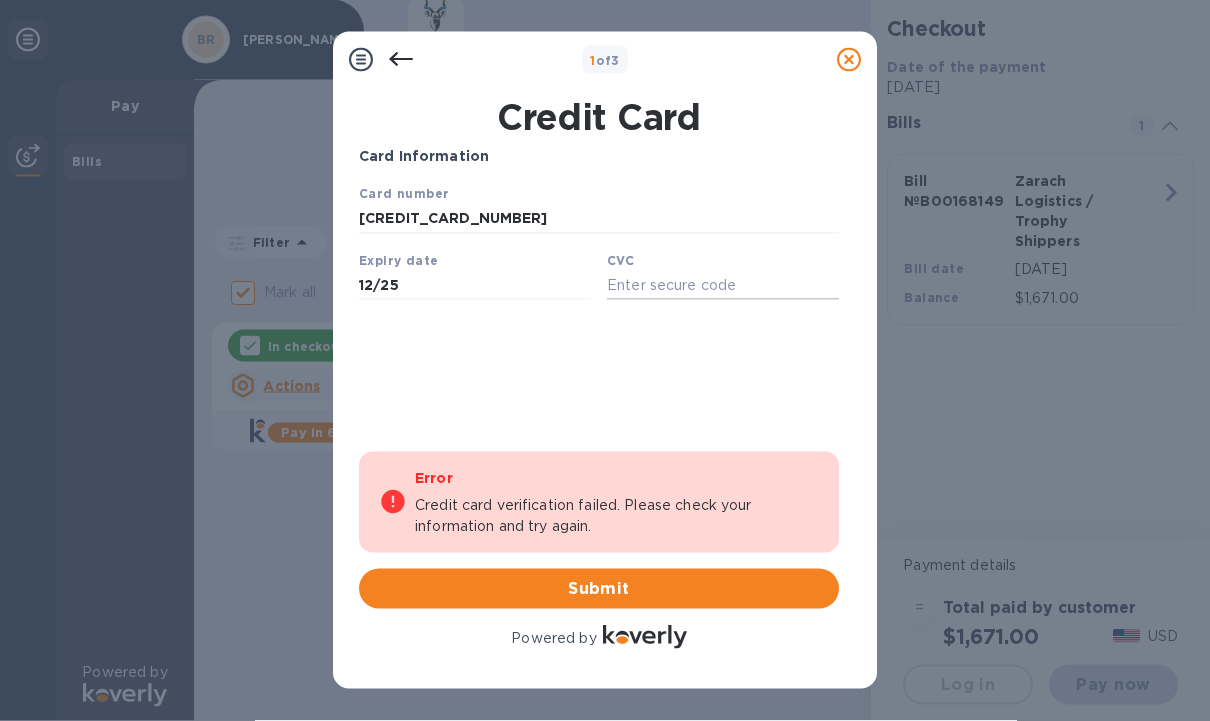 type on "12/25" 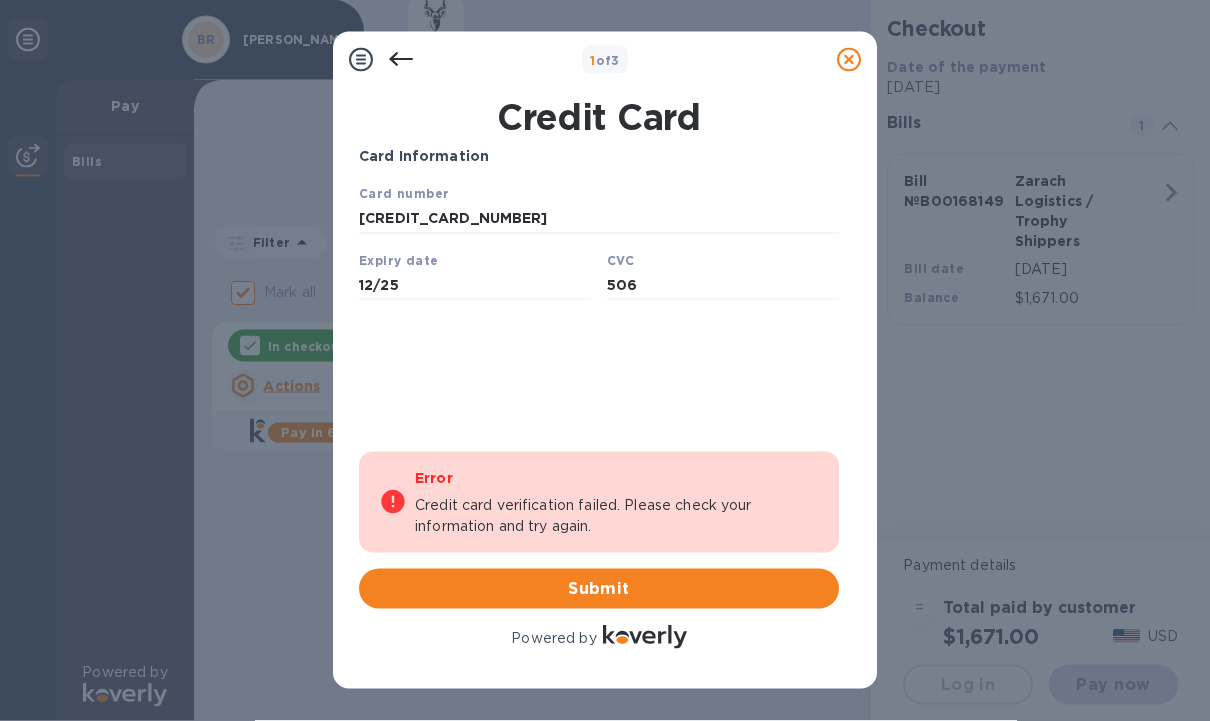 type on "506" 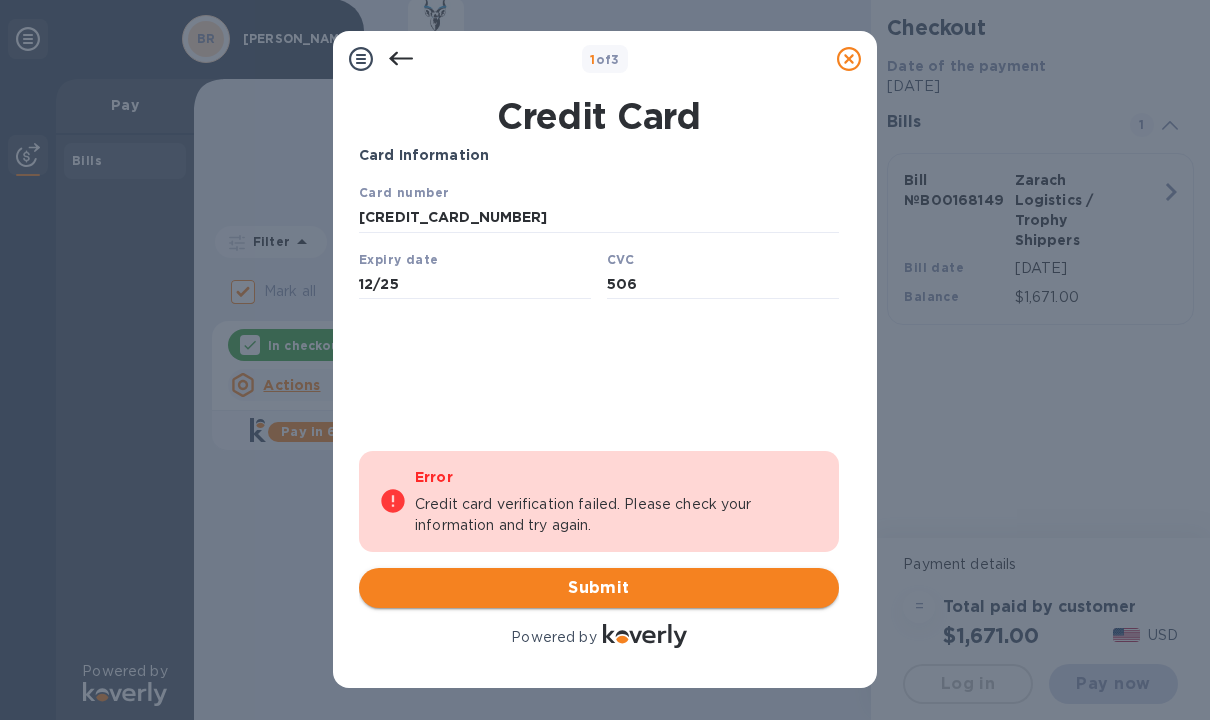 click on "Submit" at bounding box center (599, 588) 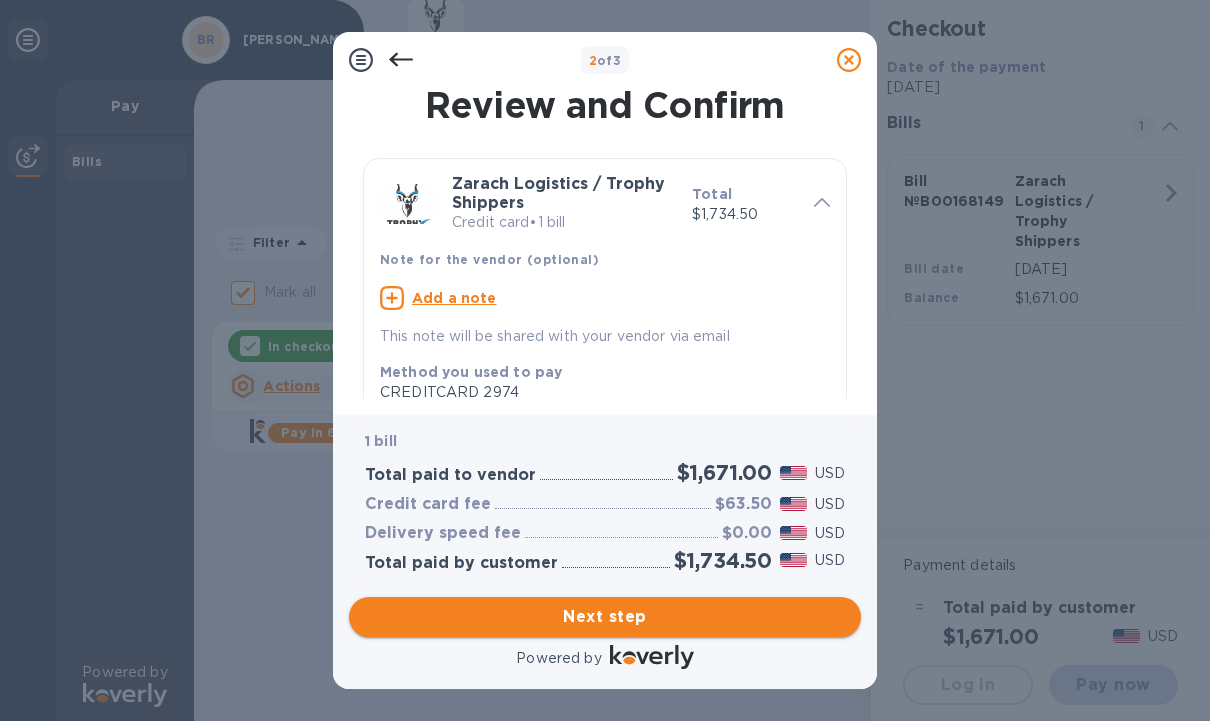 click on "Next step" at bounding box center (605, 617) 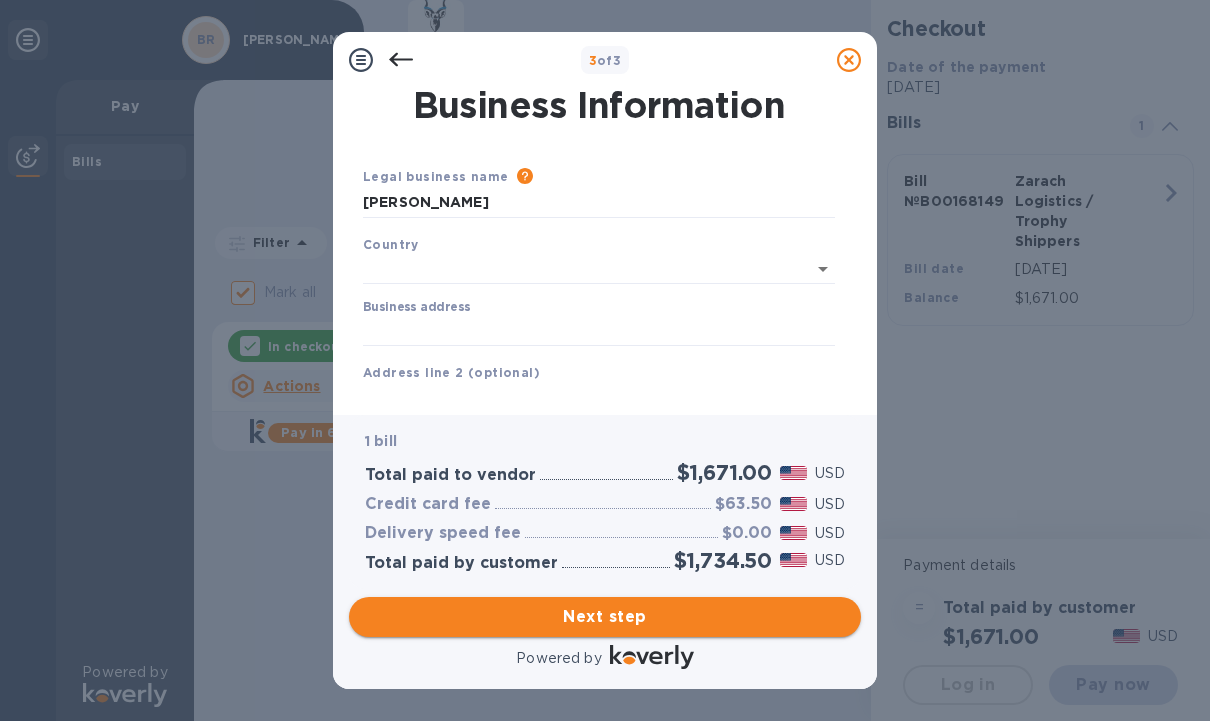 type on "[GEOGRAPHIC_DATA]" 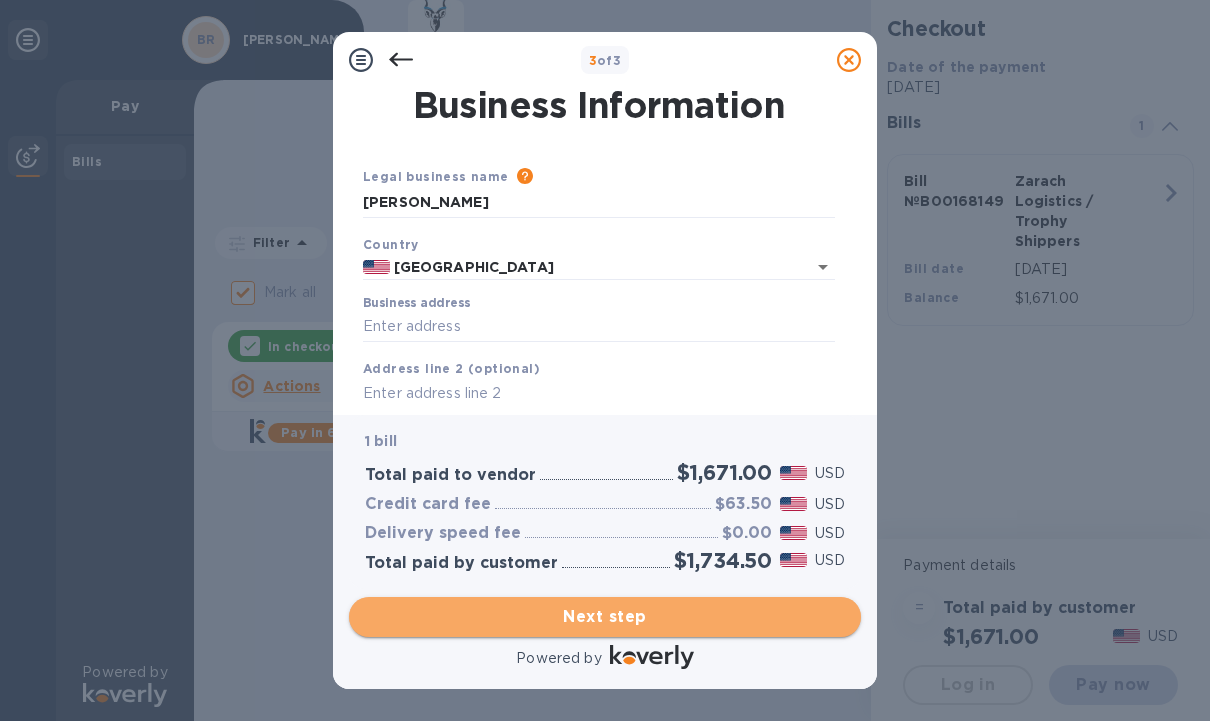 click on "Next step" at bounding box center [605, 617] 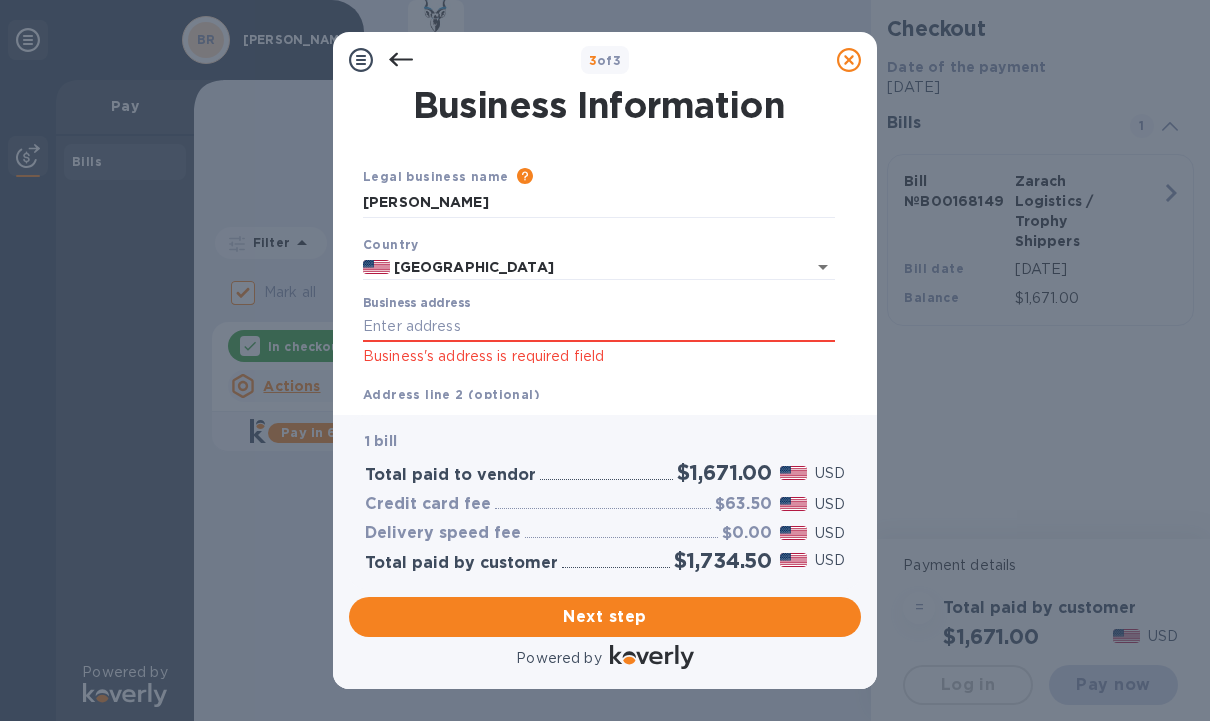 click on "Business's address is required field" at bounding box center [599, 356] 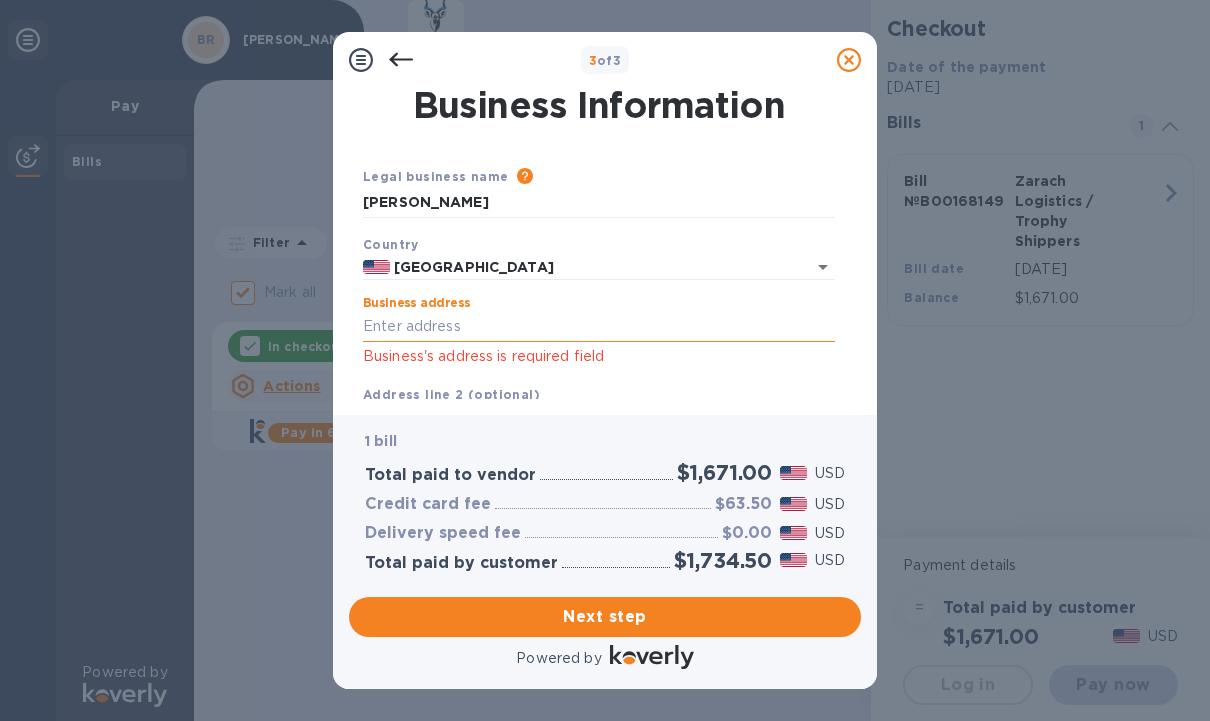 click on "Business address" at bounding box center (599, 327) 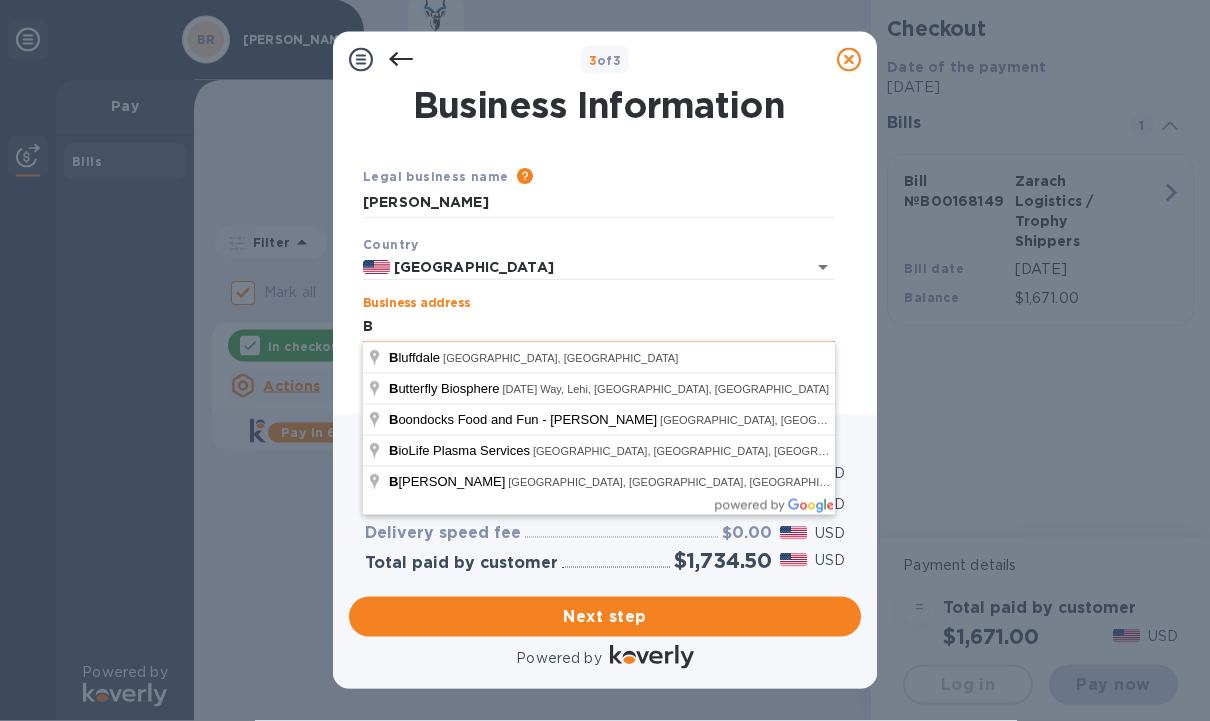 type on "785 East 200 South" 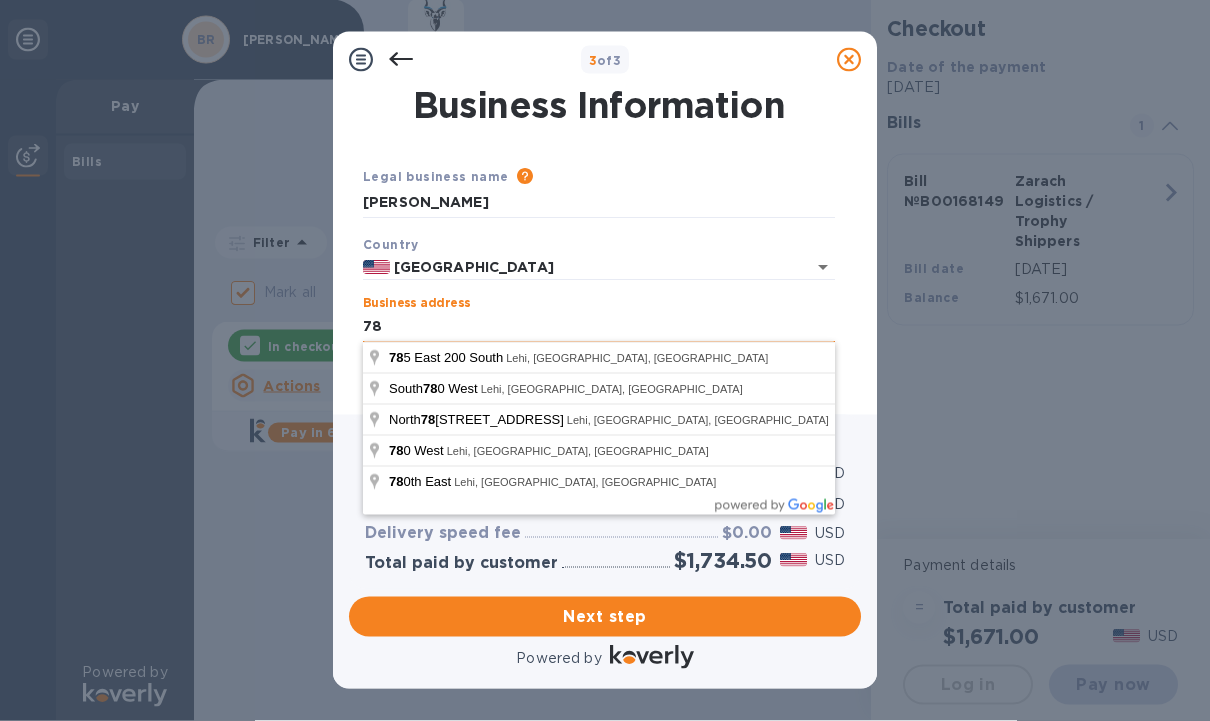 type on "7" 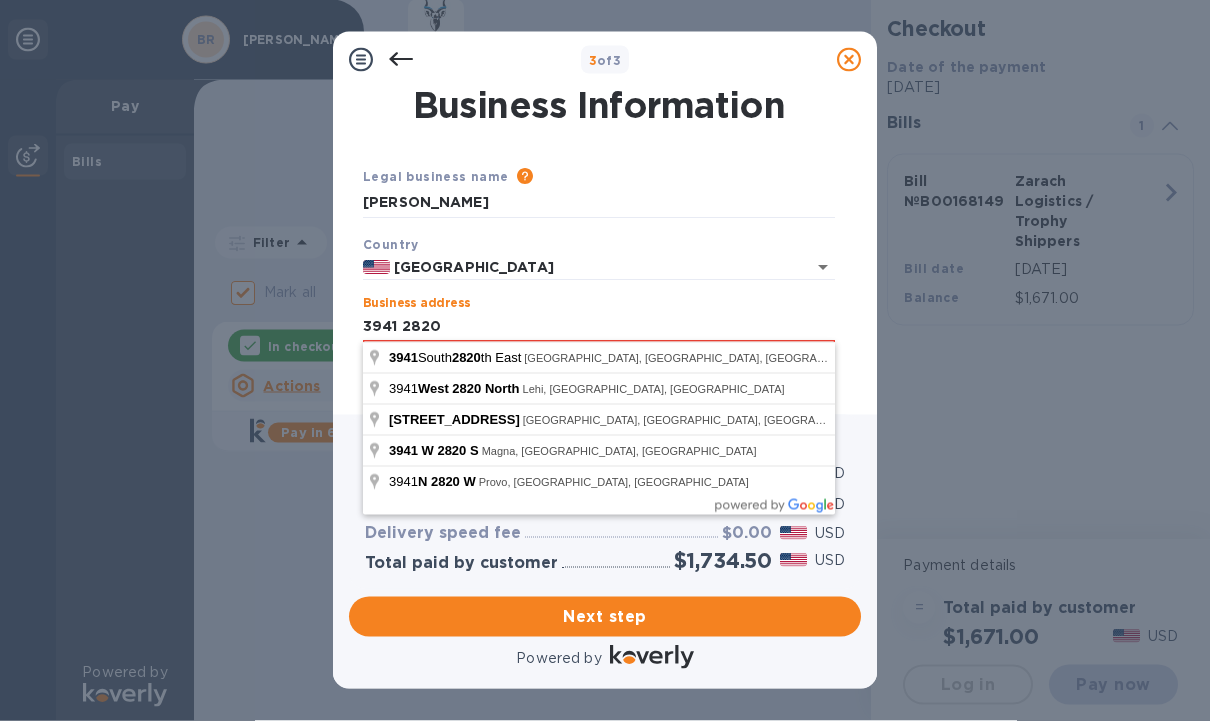 type on "[STREET_ADDRESS]" 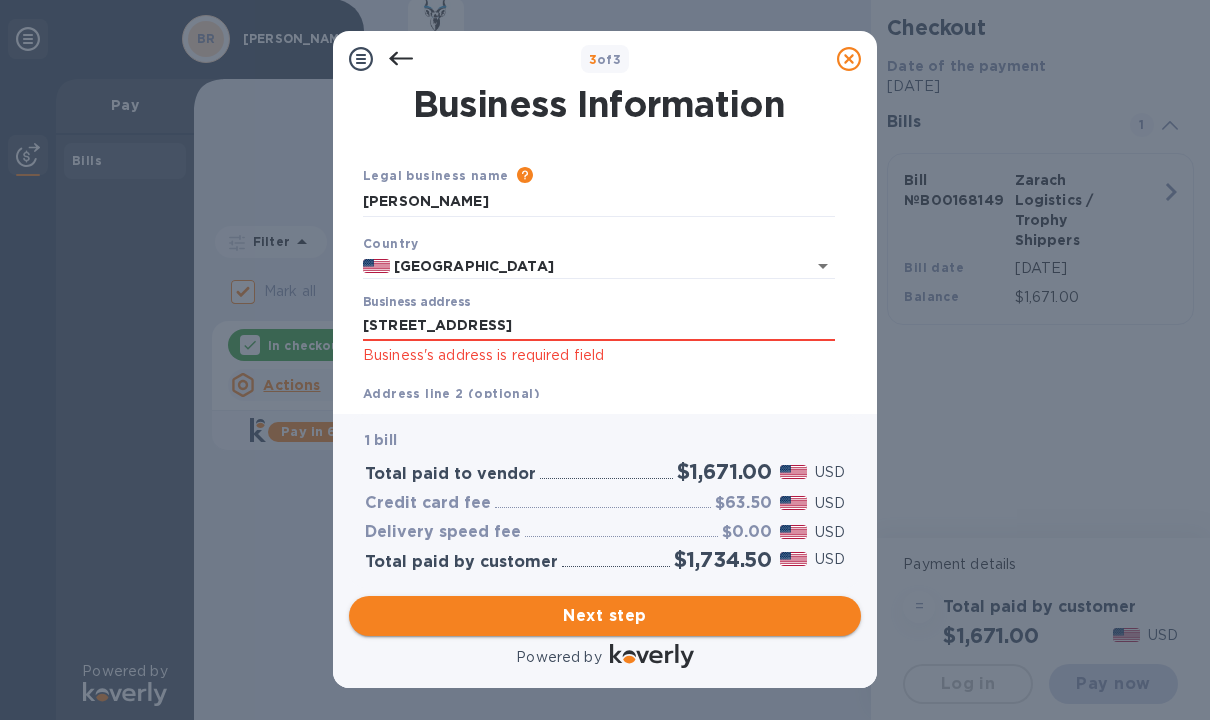 click on "Next step" at bounding box center (605, 616) 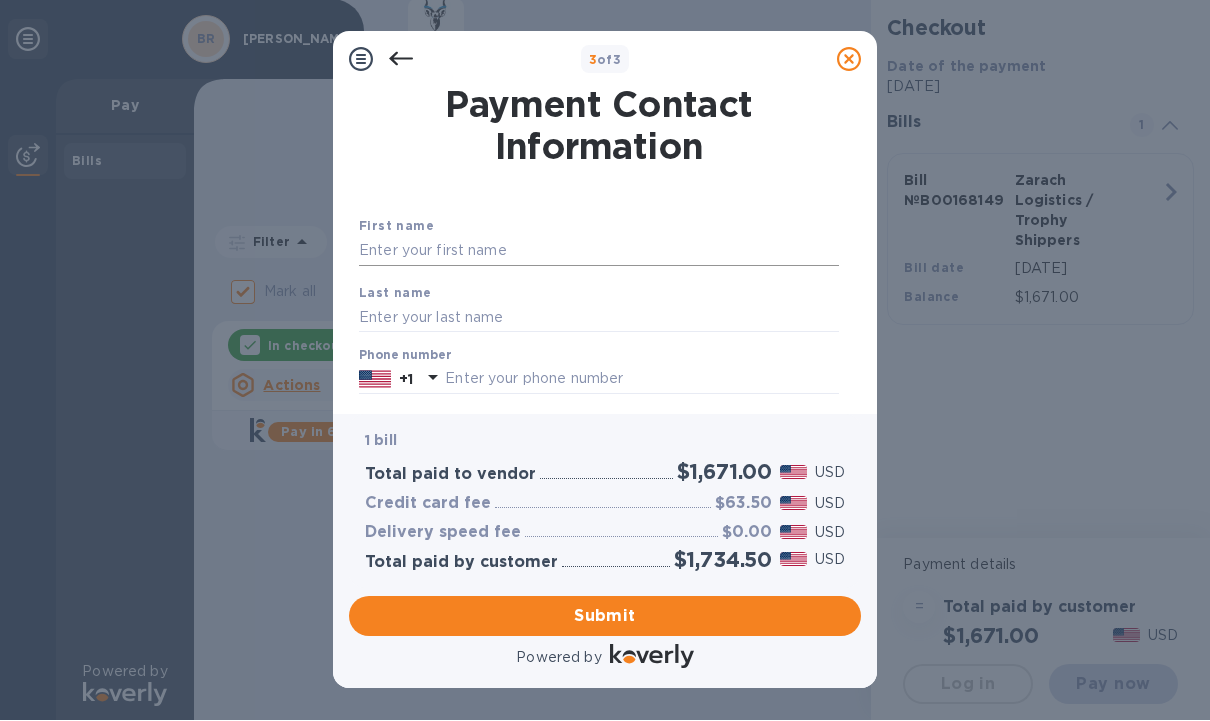 click at bounding box center [599, 251] 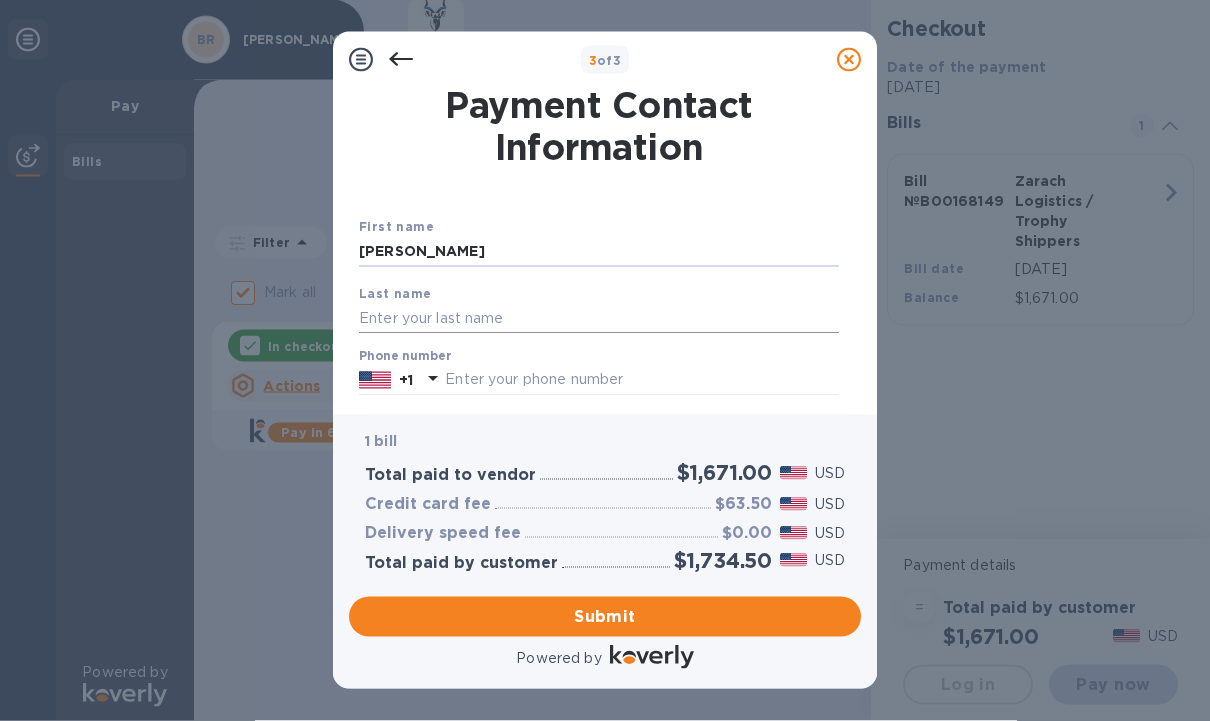type on "[PERSON_NAME]" 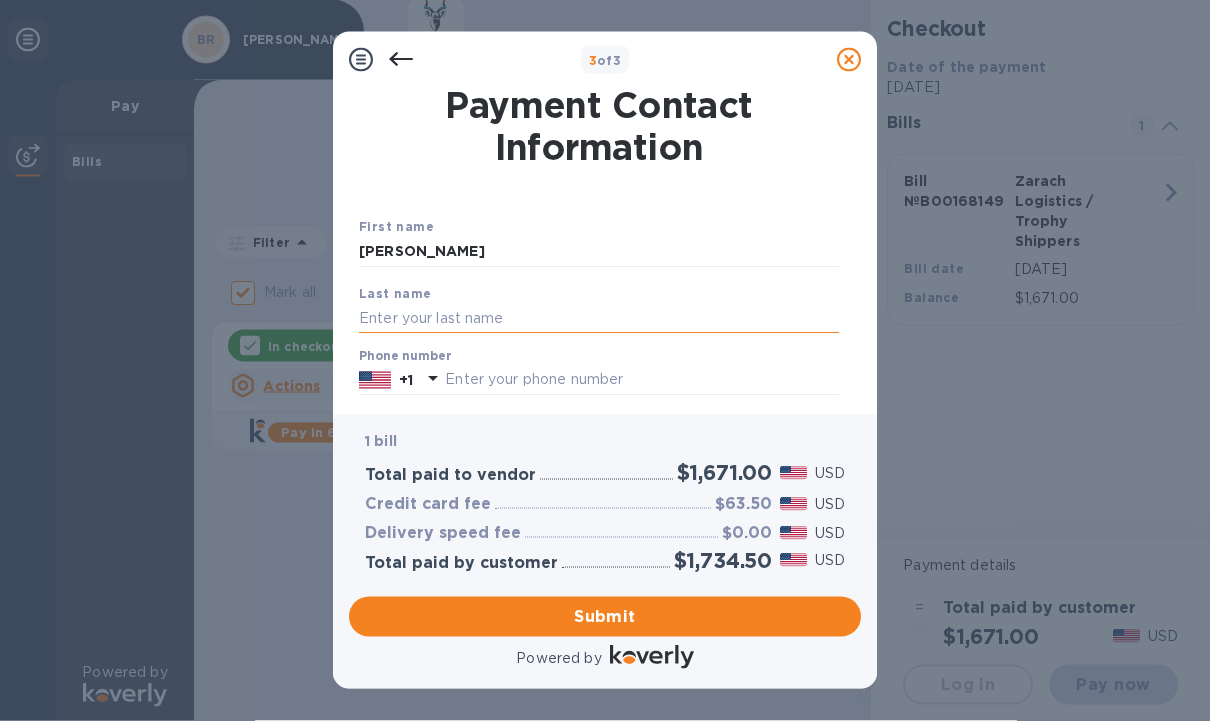 click at bounding box center [599, 318] 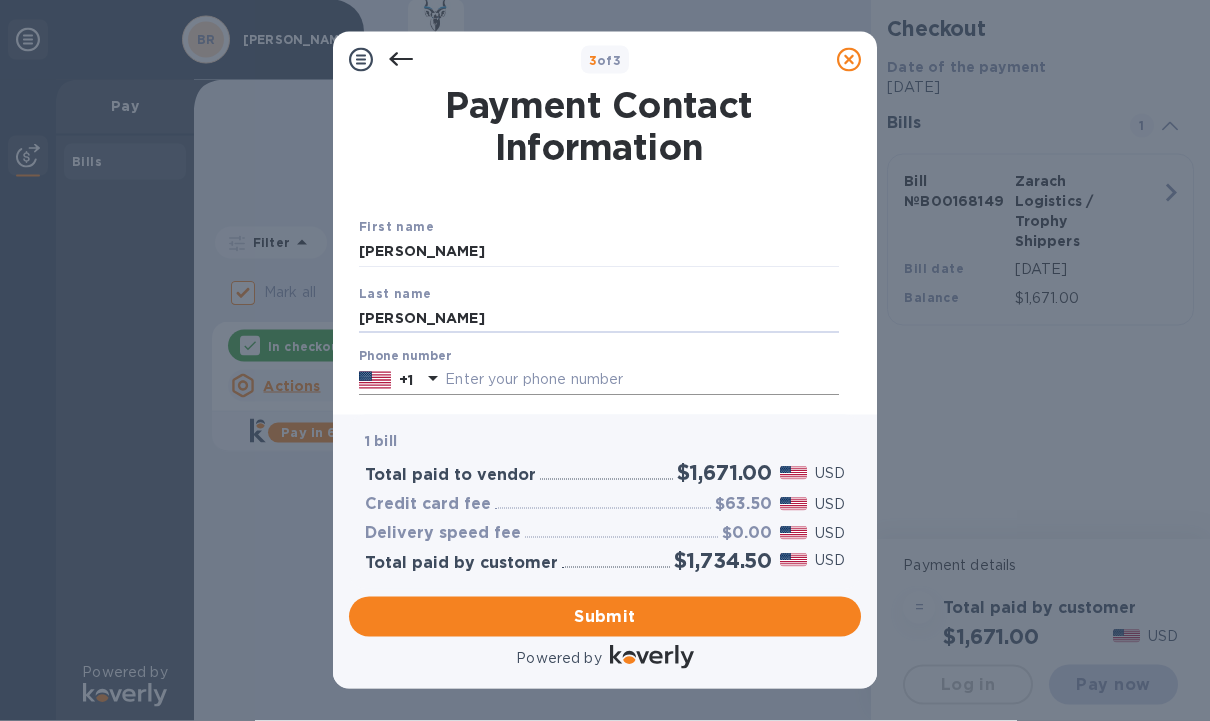 type on "[PERSON_NAME]" 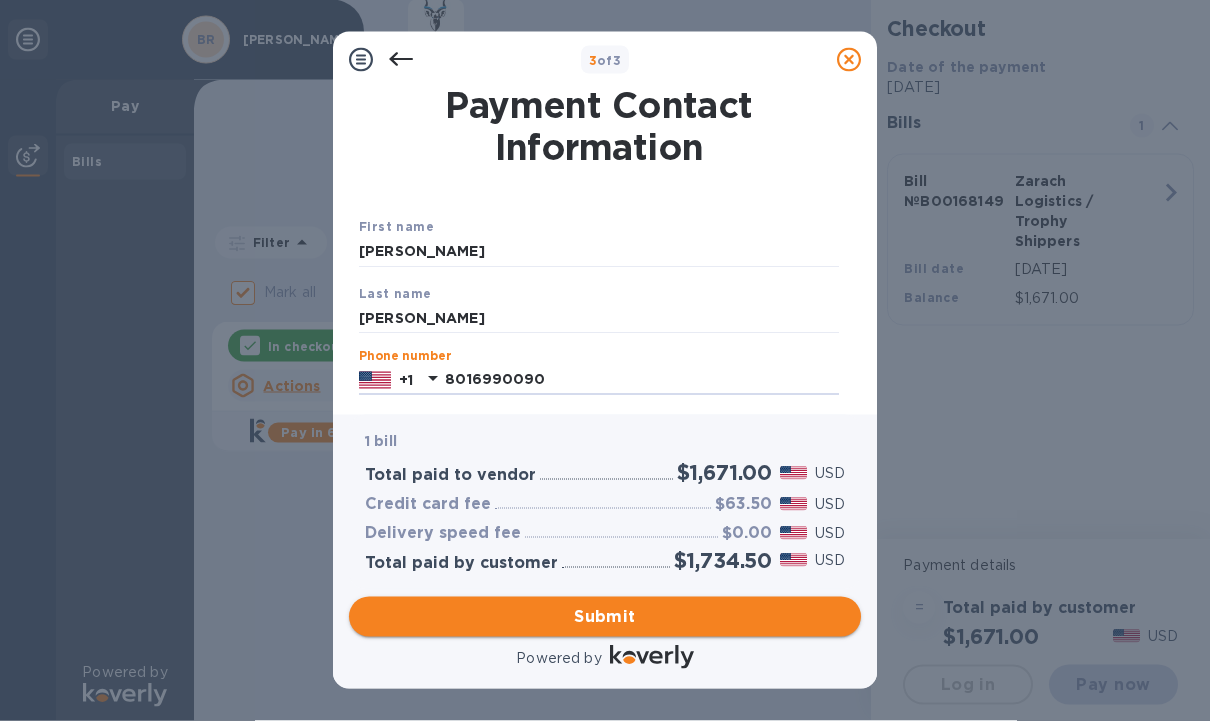 type on "8016990090" 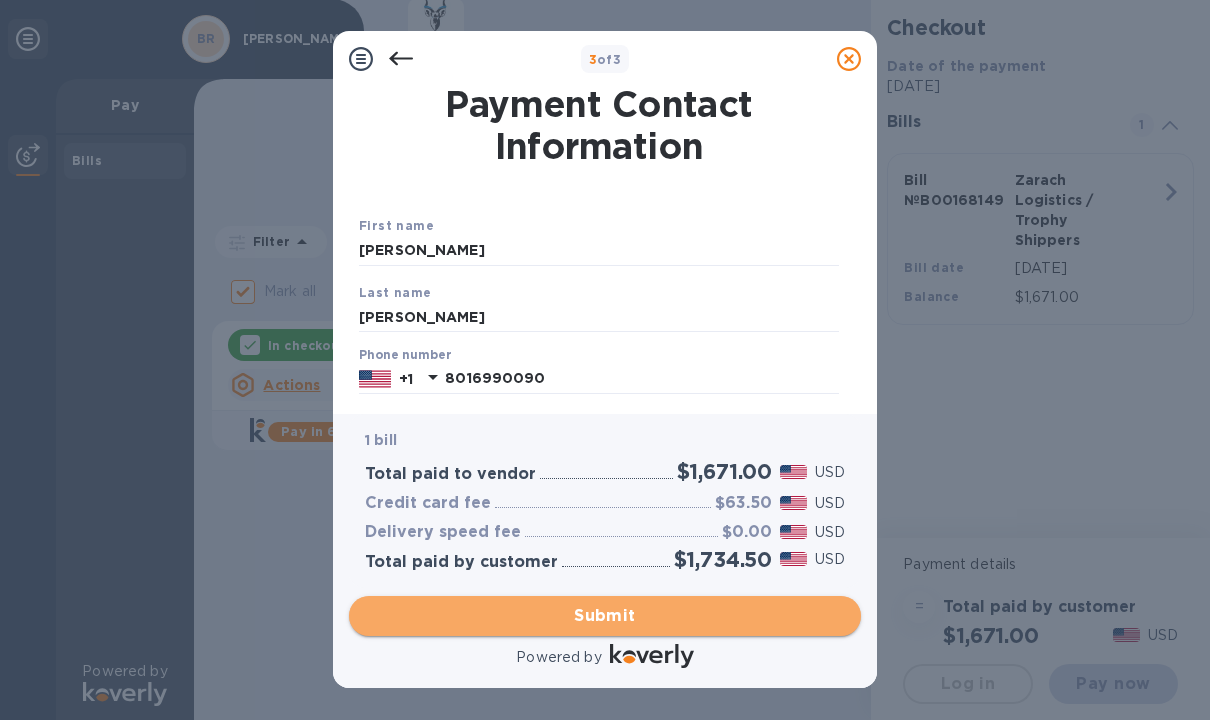 click on "Submit" at bounding box center [605, 616] 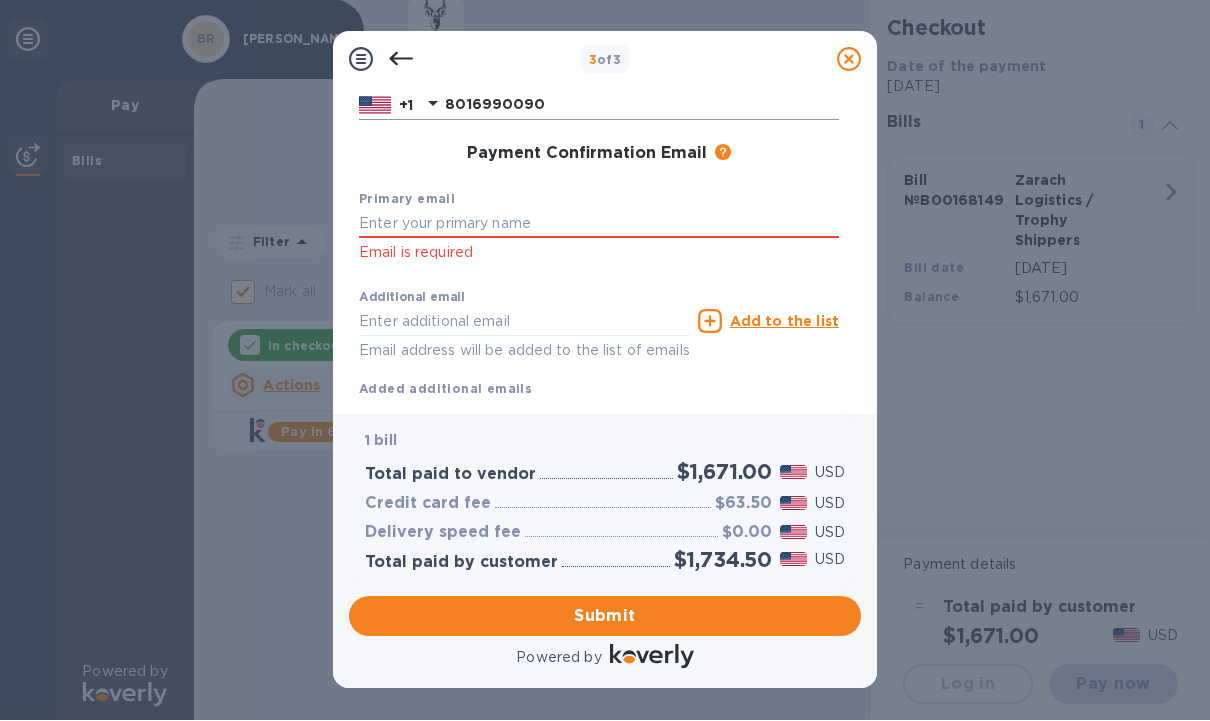 scroll, scrollTop: 286, scrollLeft: 0, axis: vertical 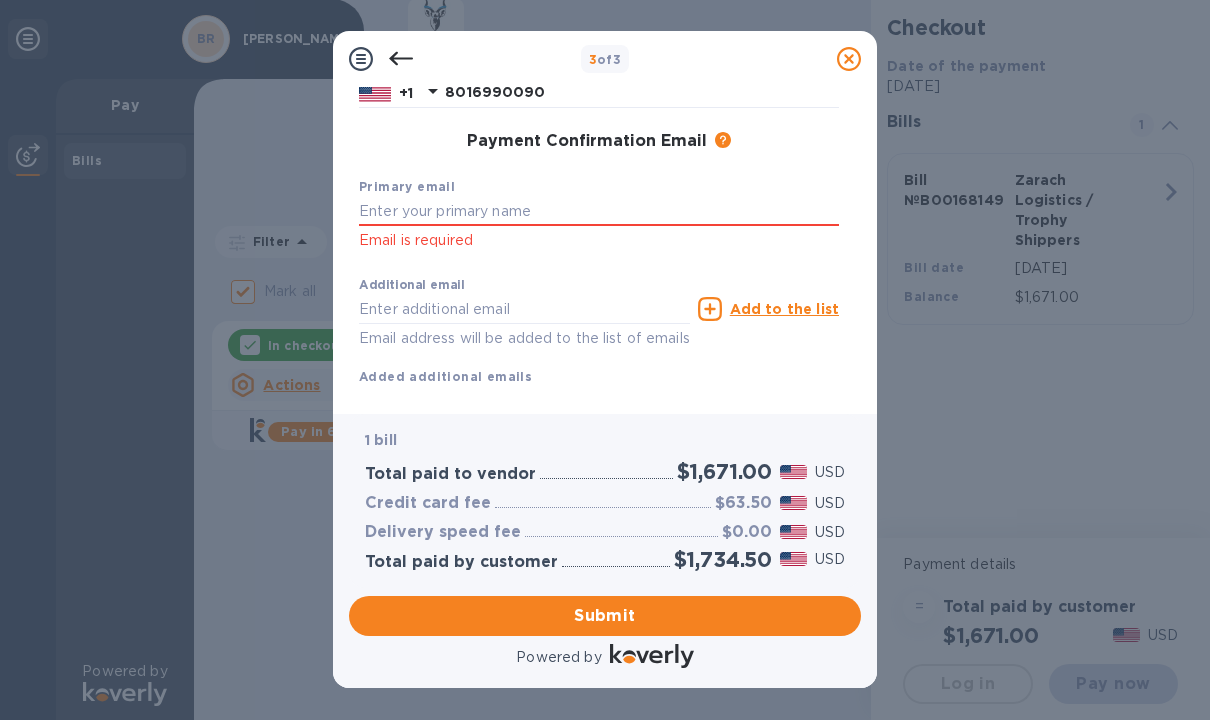 click on "Primary email Email is required" at bounding box center [599, 214] 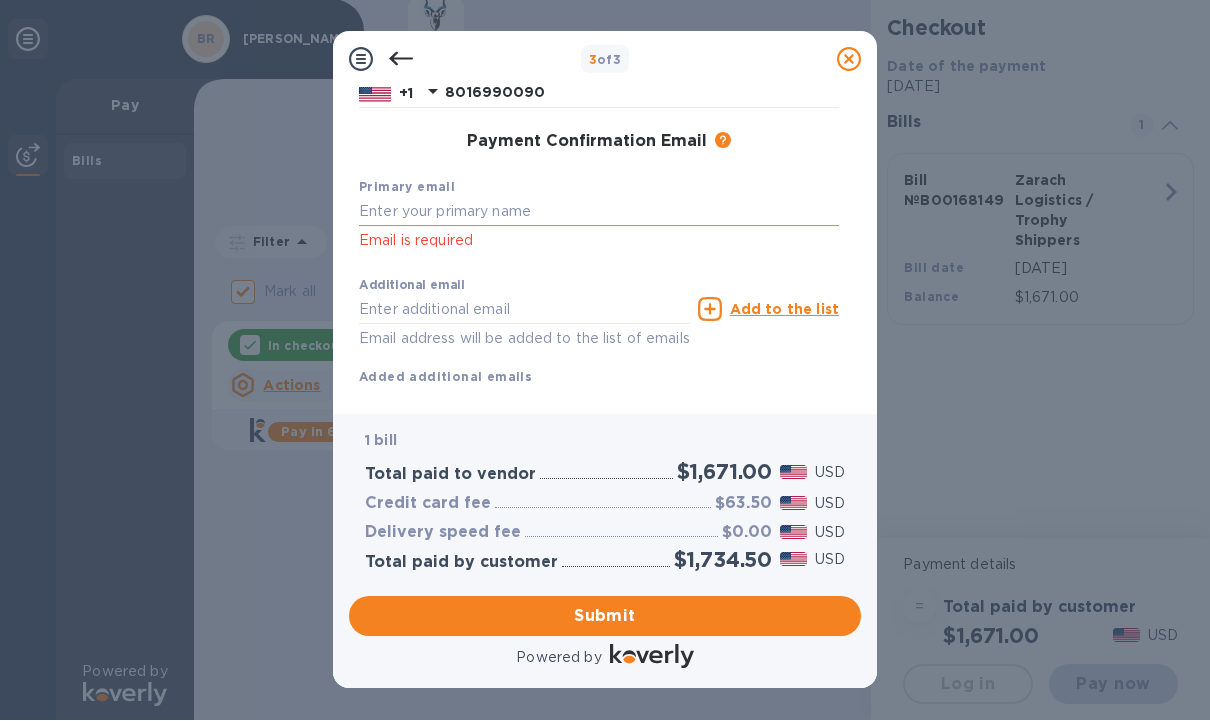 click at bounding box center [599, 212] 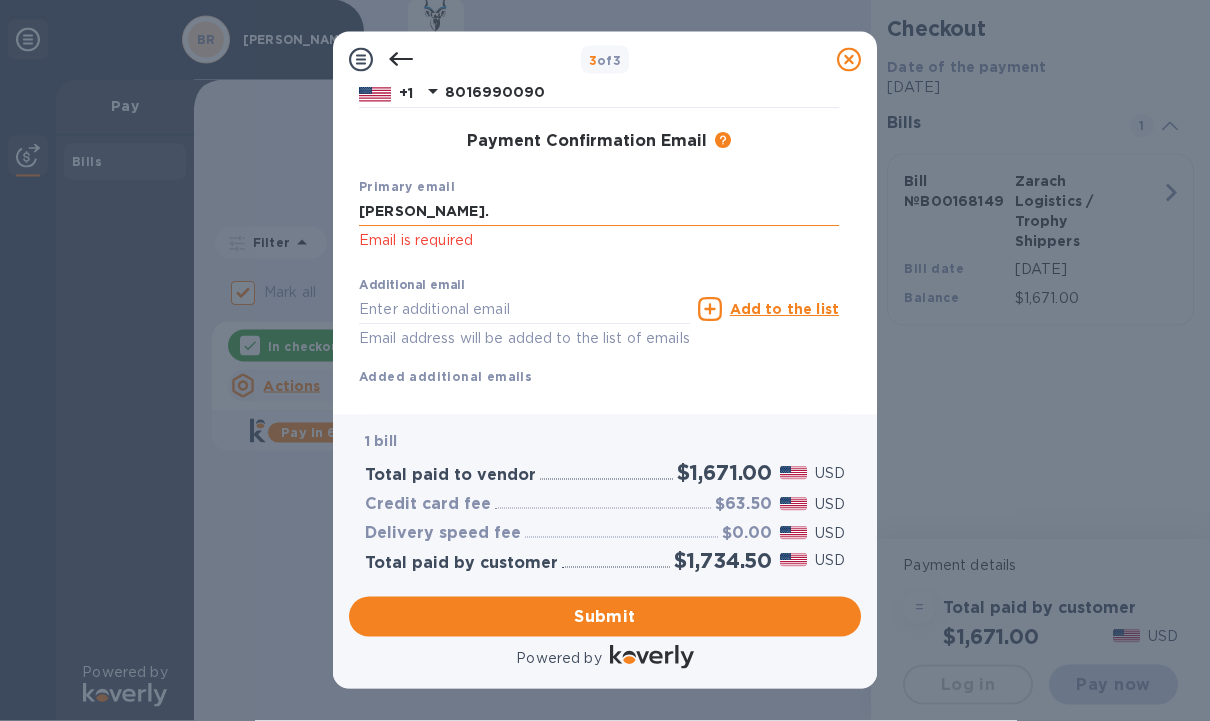 type on "[PERSON_NAME].o" 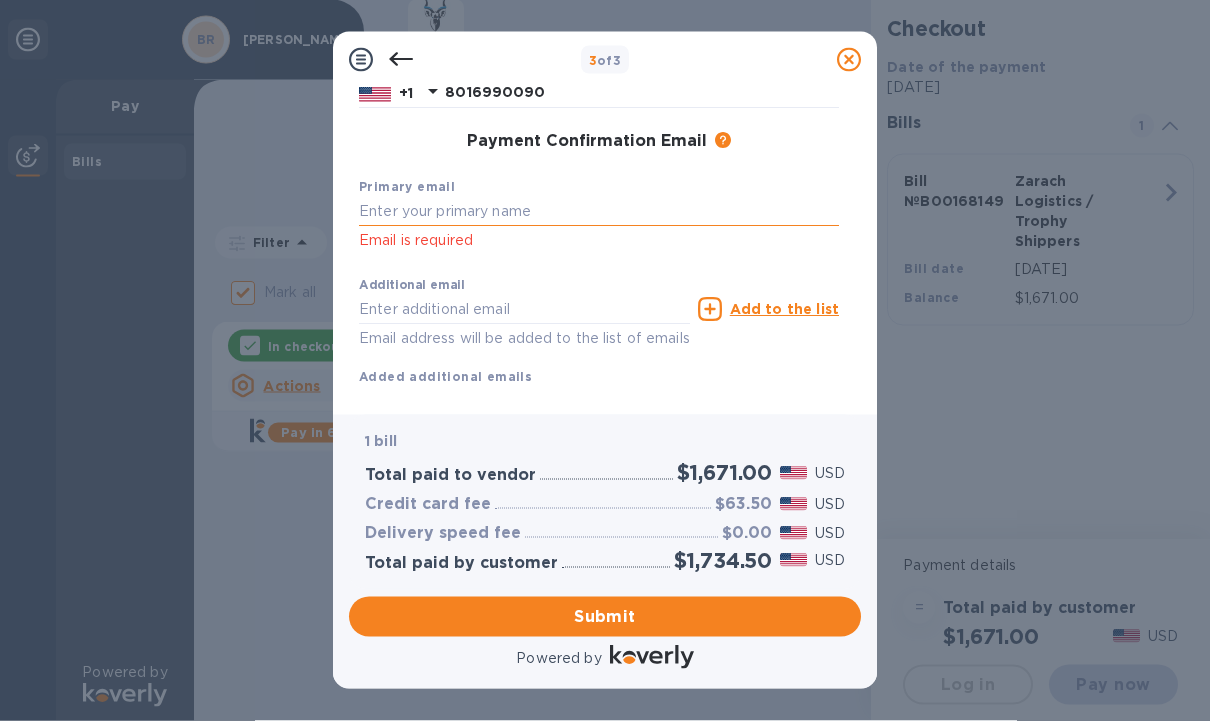 type on "[PERSON_NAME][EMAIL_ADDRESS][DOMAIN_NAME]" 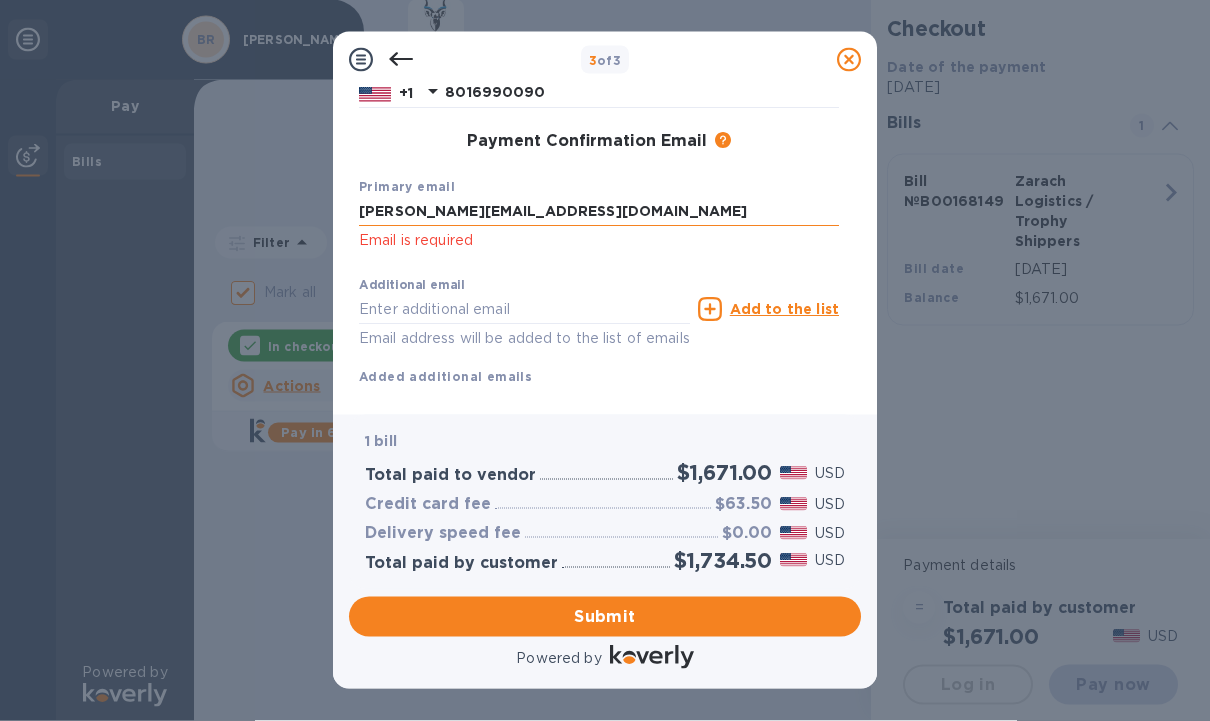type on "[PERSON_NAME][EMAIL_ADDRESS][DOMAIN_NAME]" 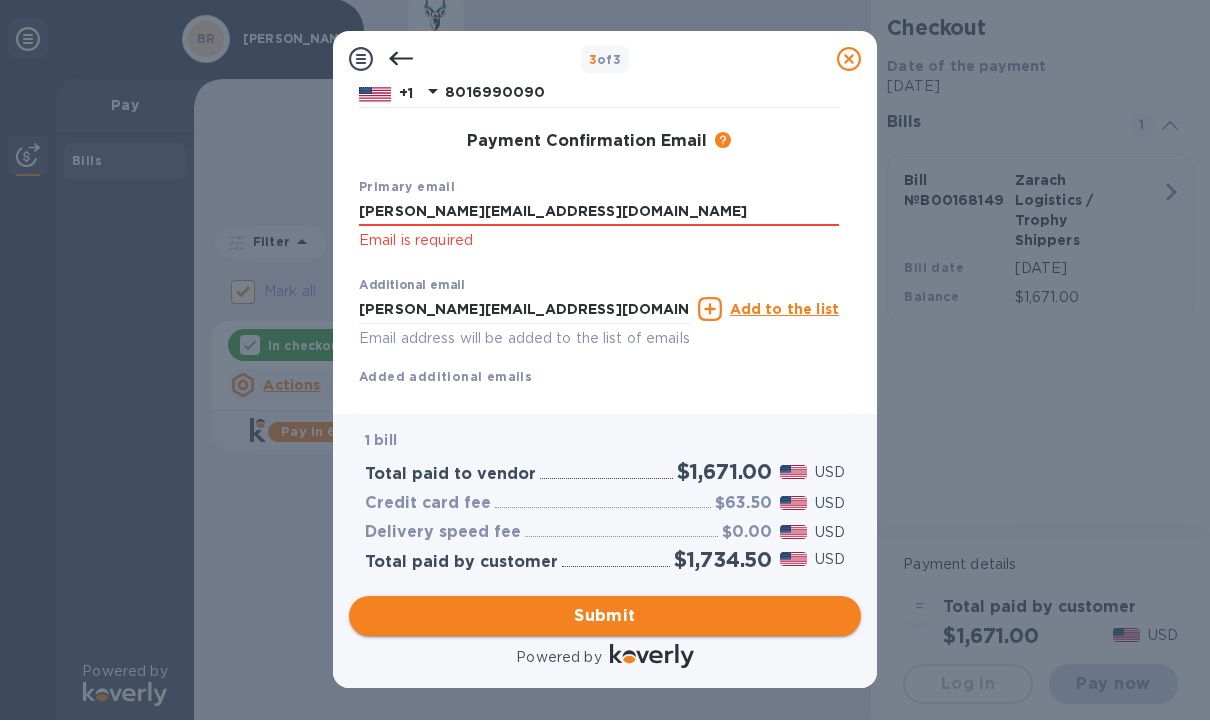 click on "Submit" at bounding box center [605, 616] 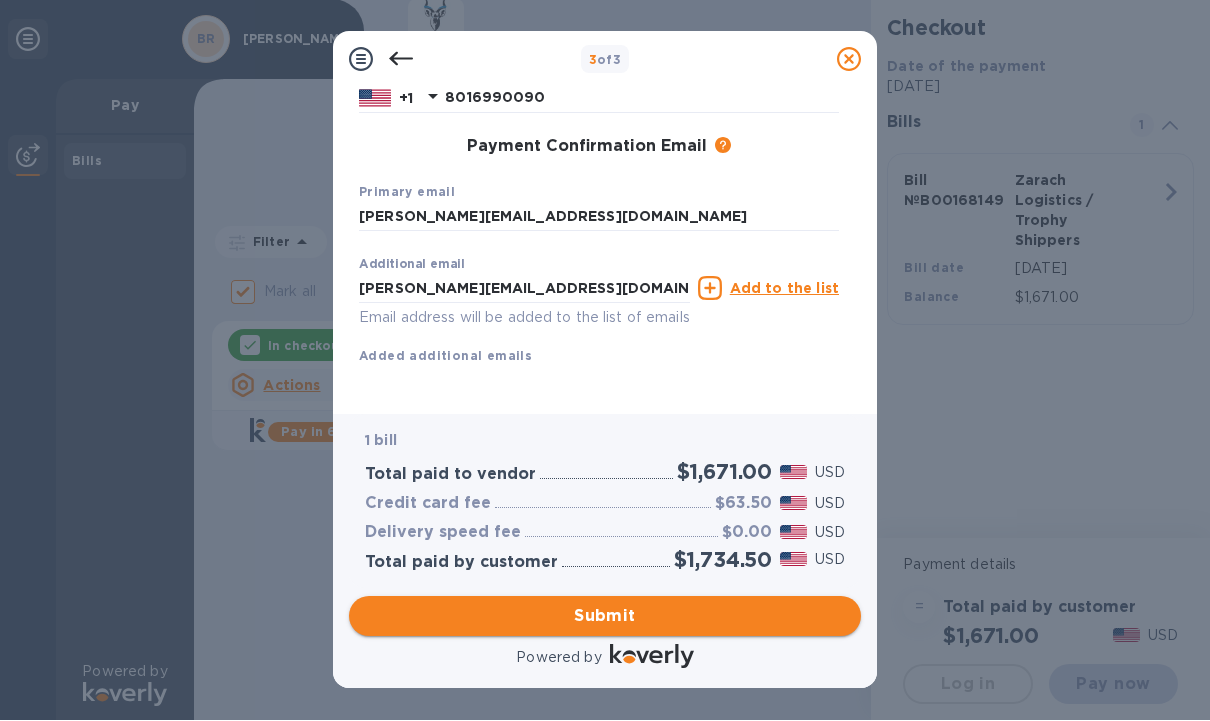 scroll, scrollTop: 280, scrollLeft: 0, axis: vertical 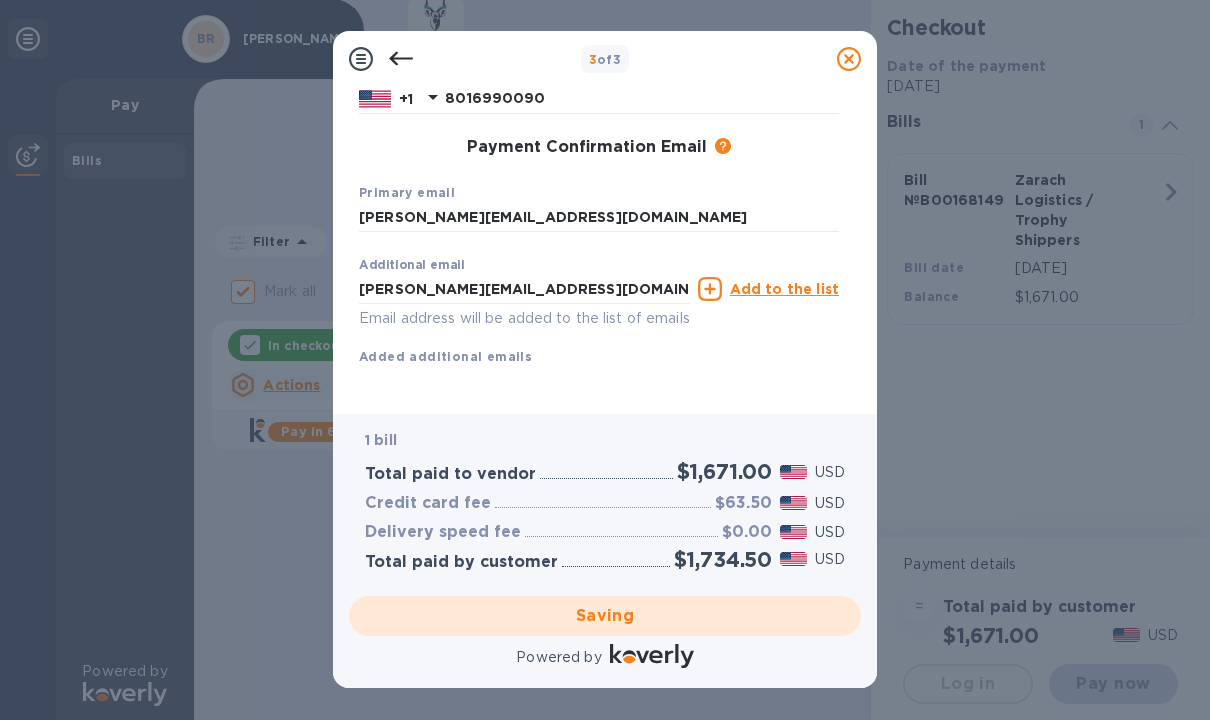 click on "Saving" at bounding box center (605, 616) 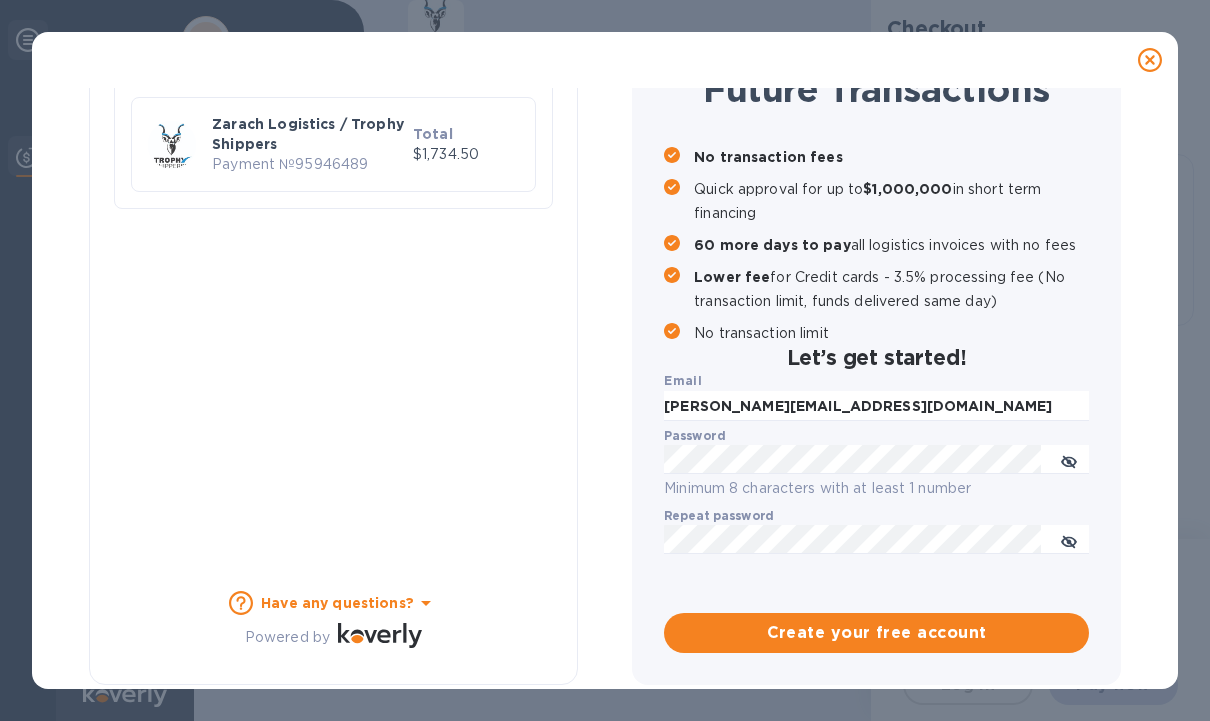 checkbox on "false" 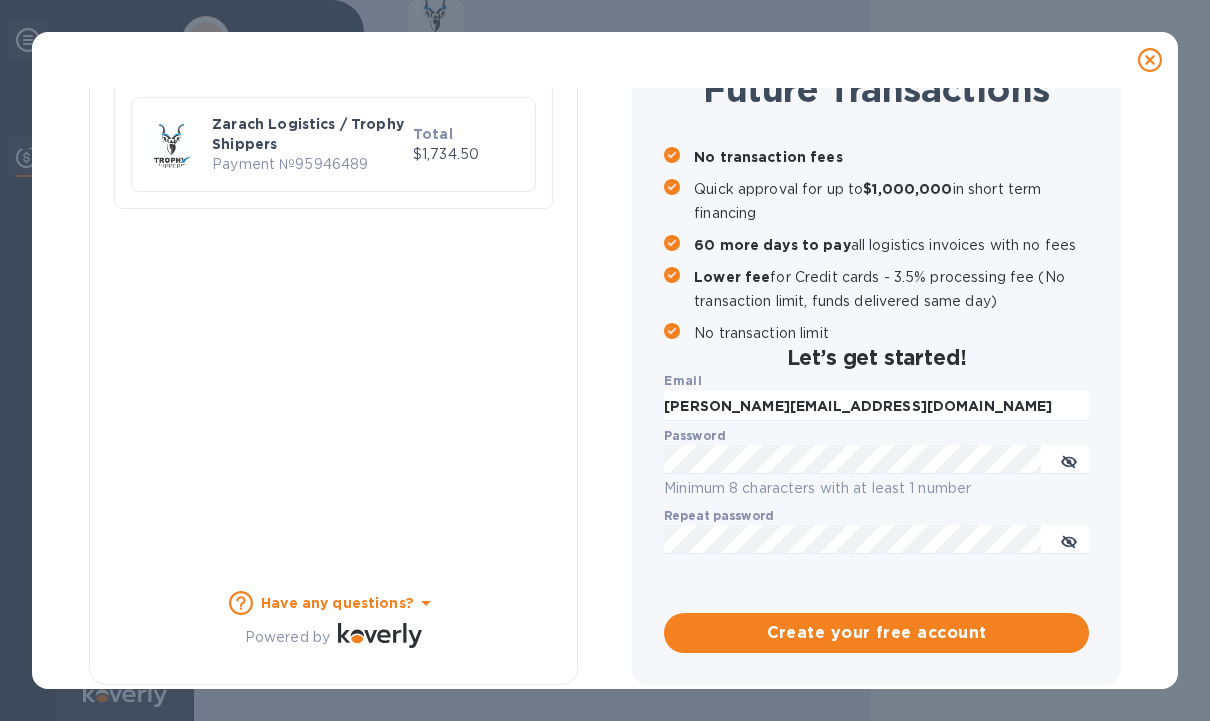 scroll, scrollTop: 222, scrollLeft: 0, axis: vertical 